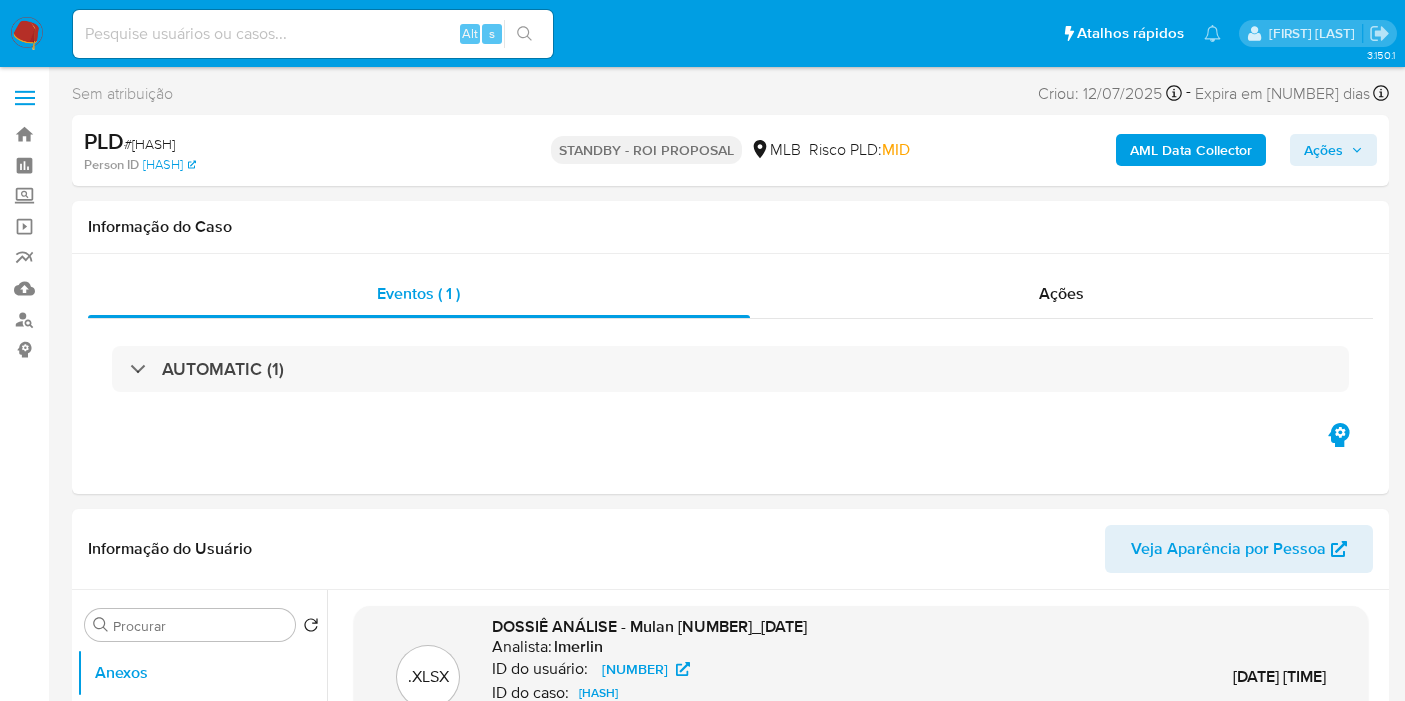 select on "10" 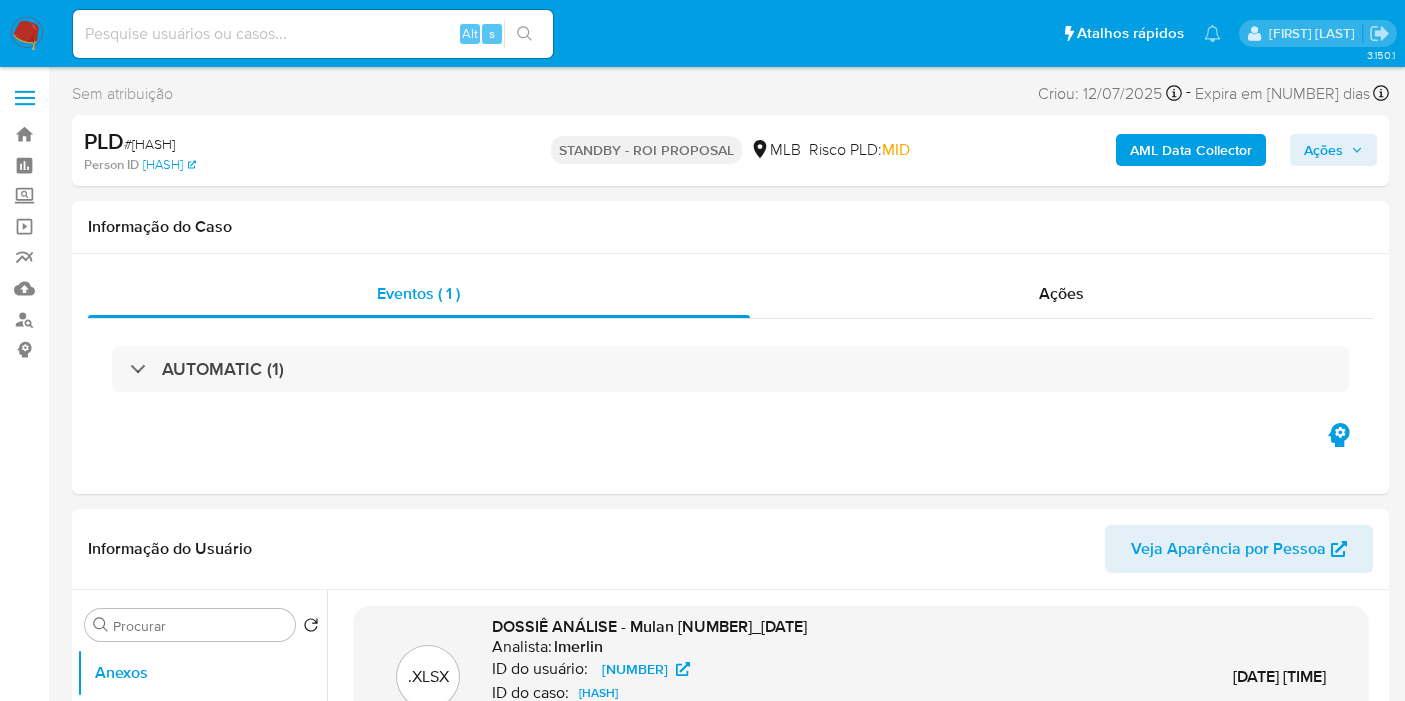 scroll, scrollTop: 0, scrollLeft: 0, axis: both 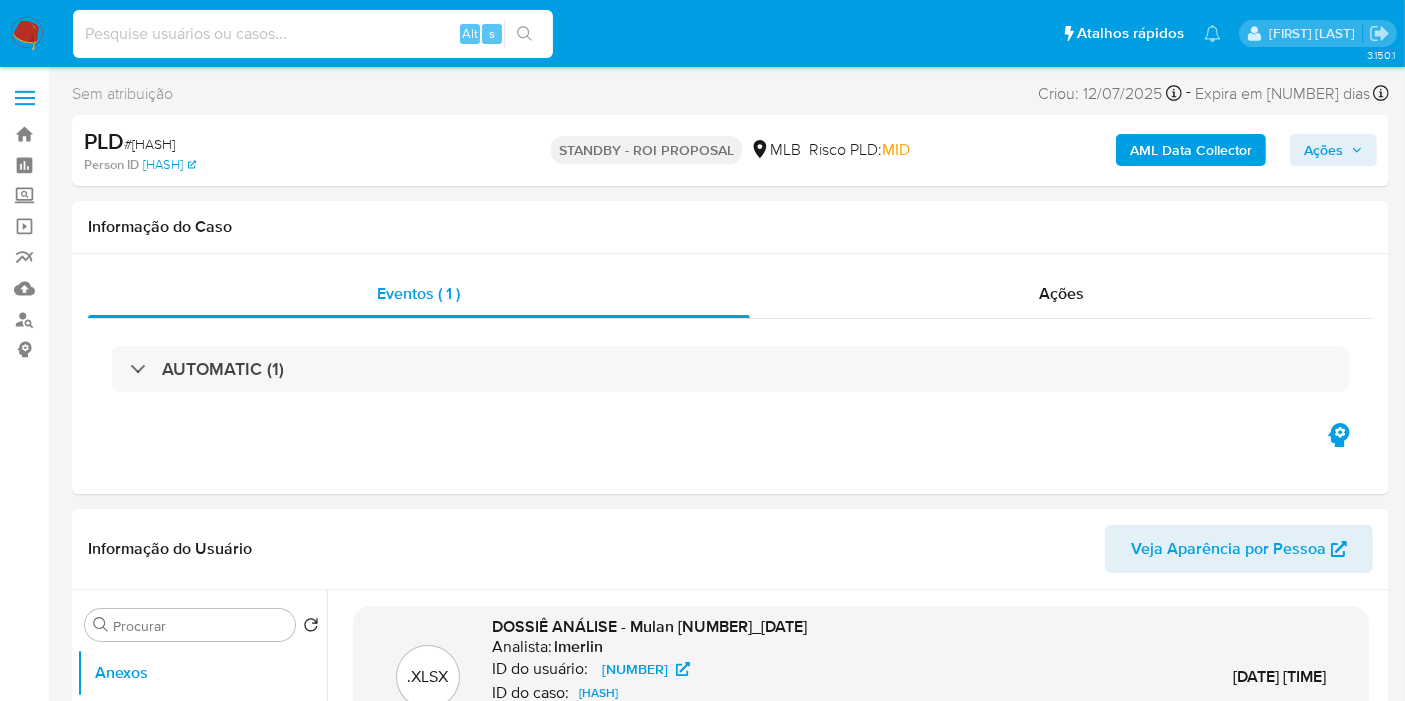 click at bounding box center [313, 34] 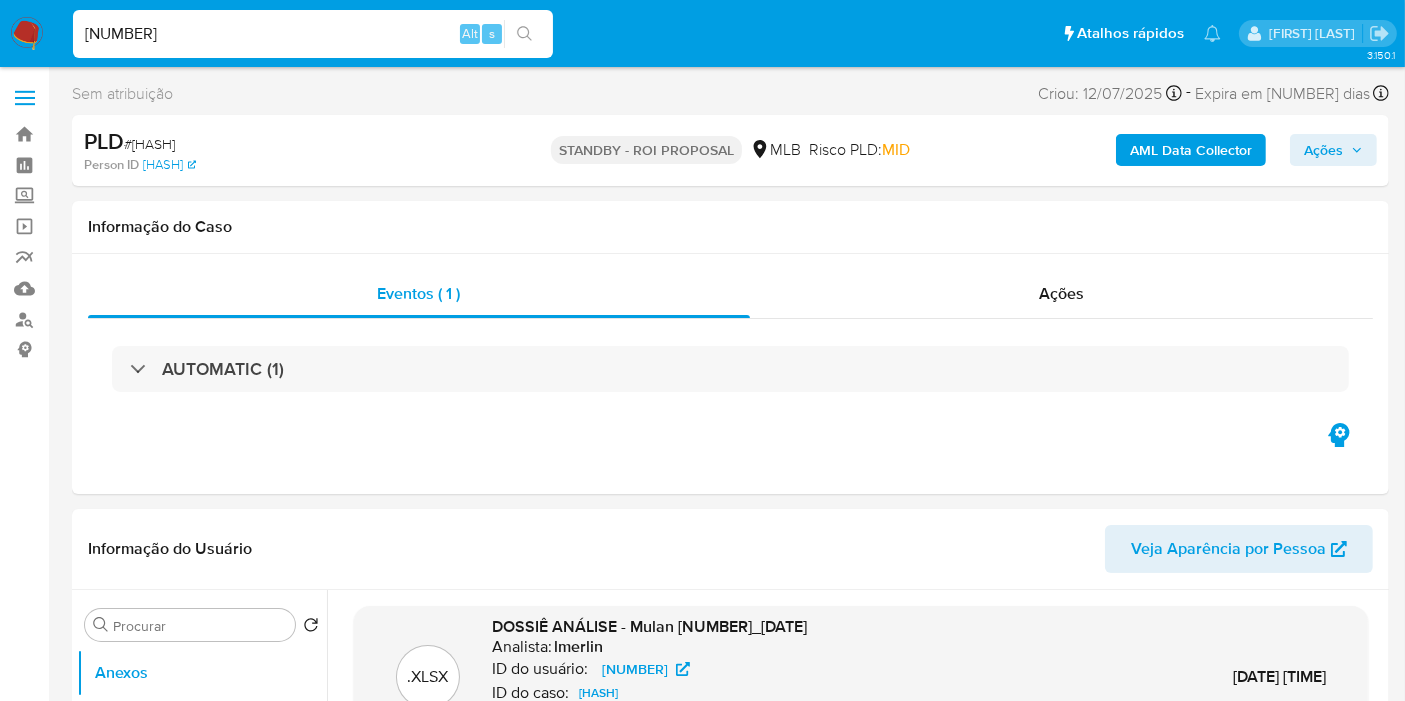 type on "[NUMBER]" 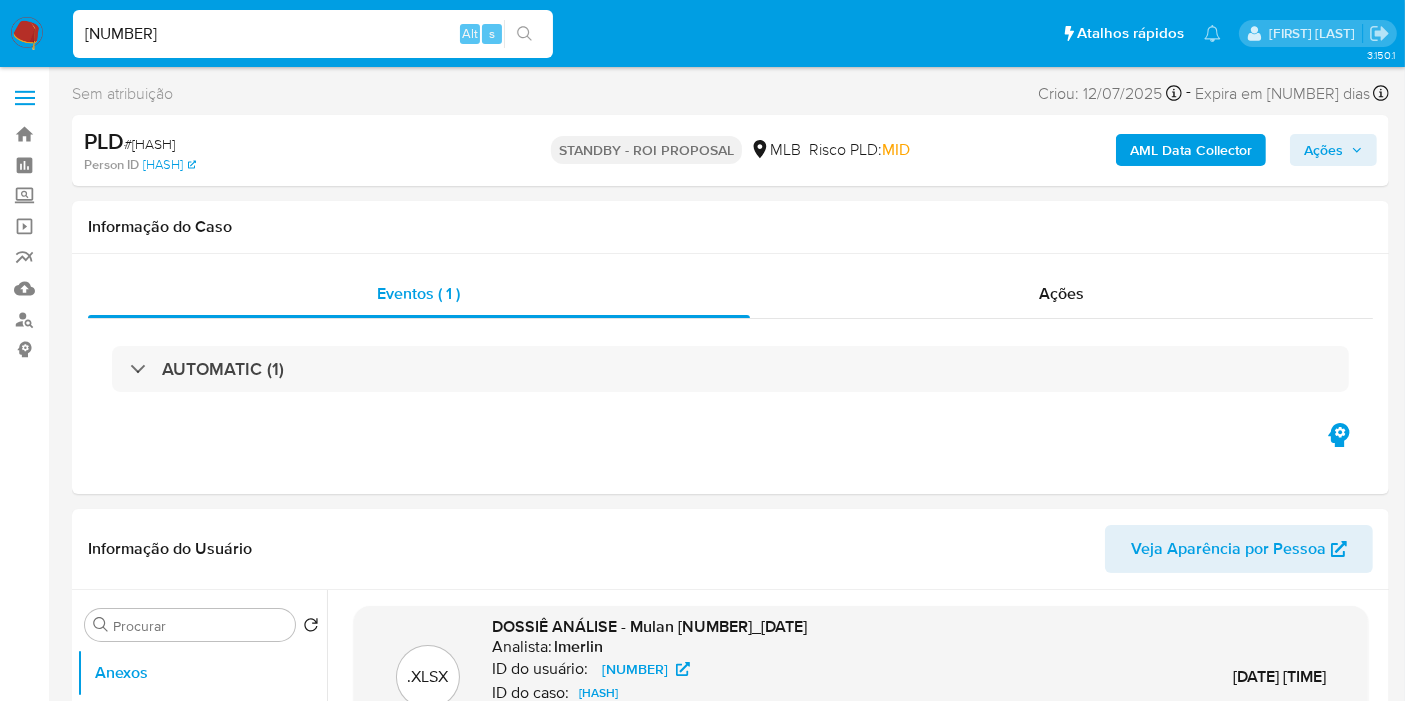 click at bounding box center (524, 34) 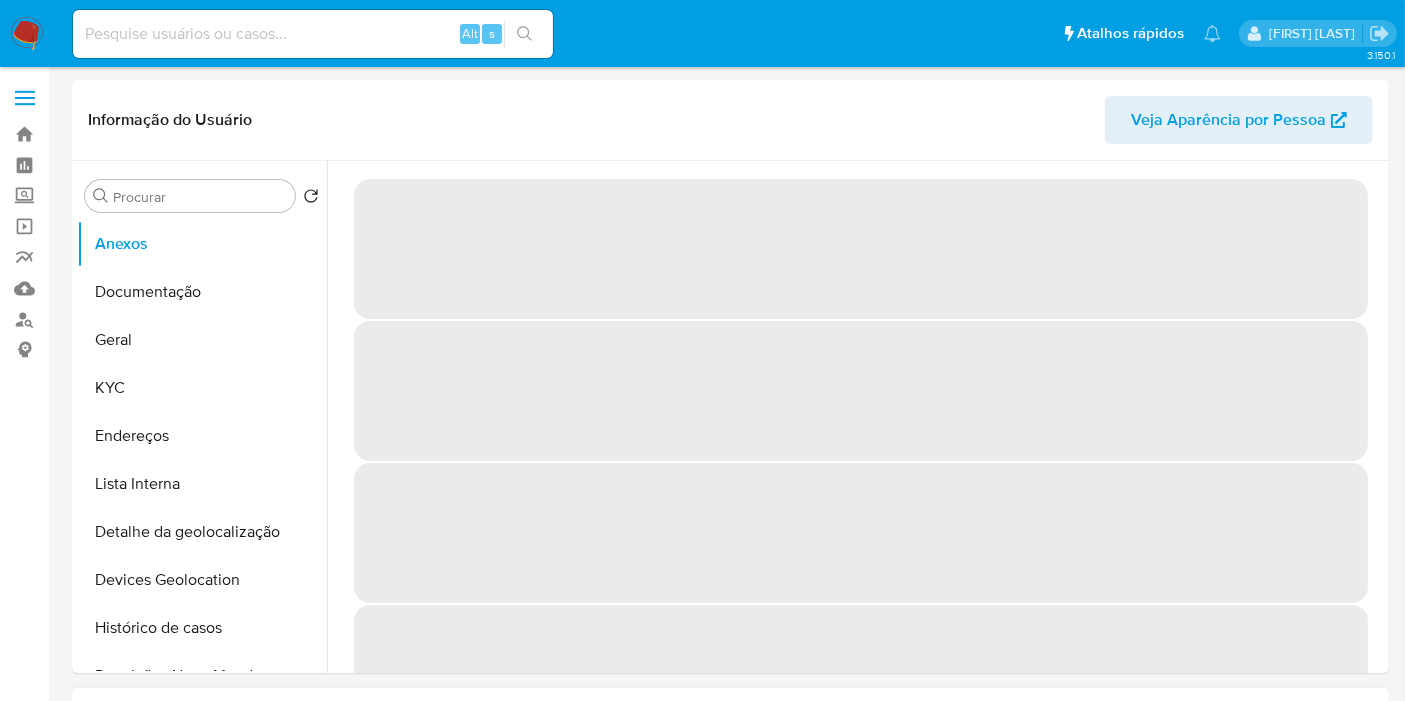 select on "10" 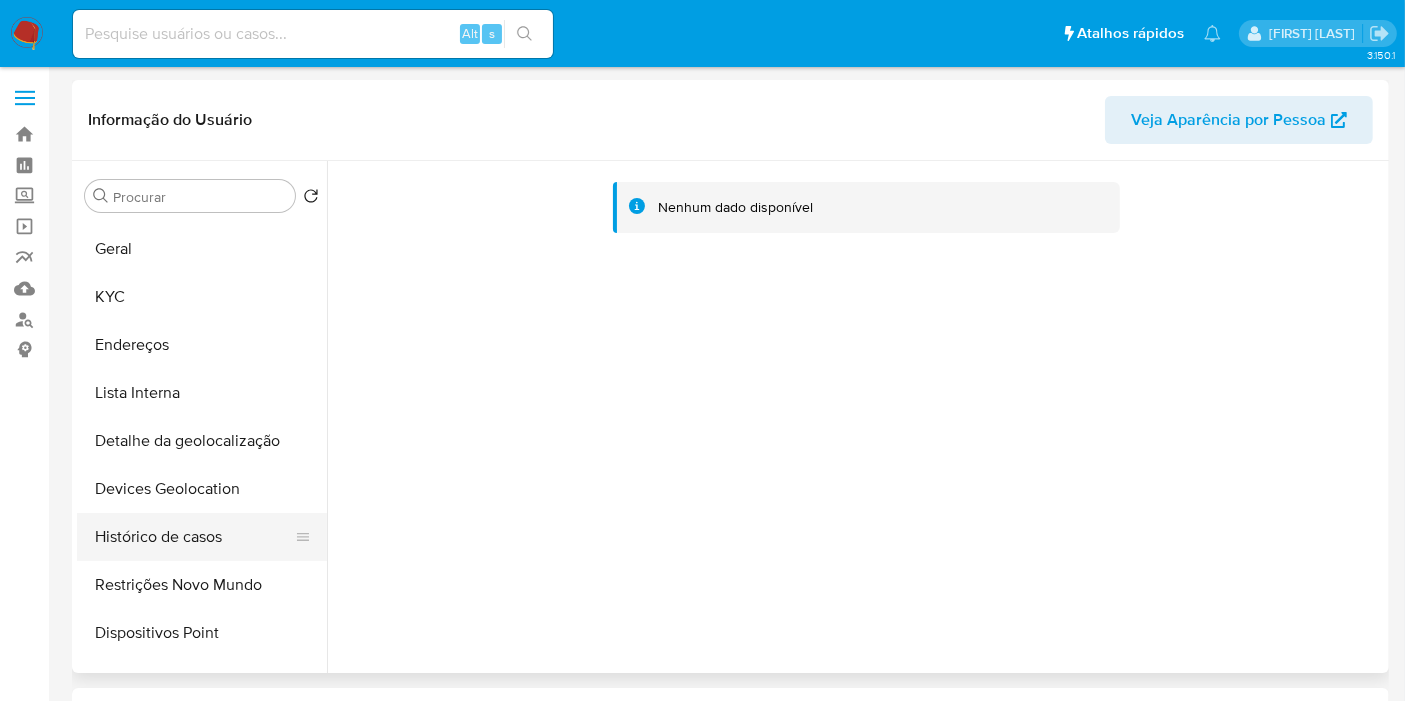 scroll, scrollTop: 111, scrollLeft: 0, axis: vertical 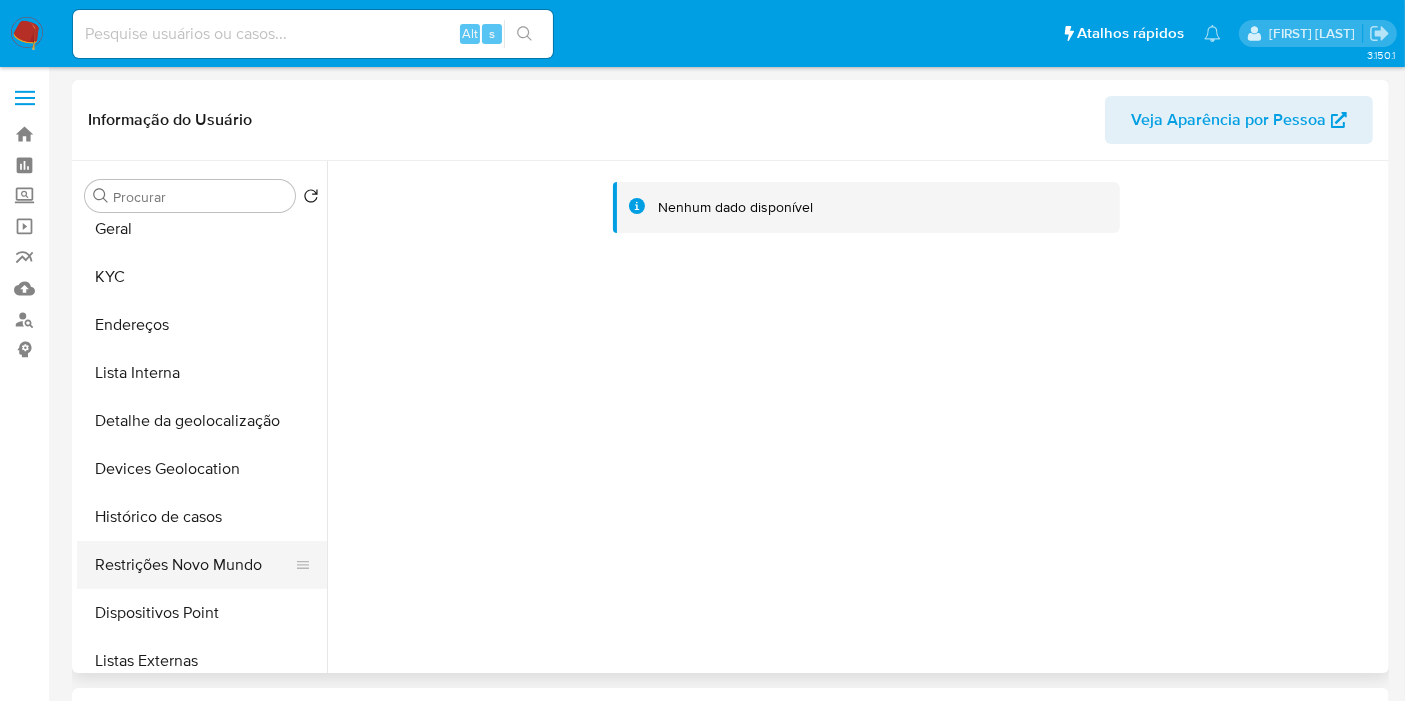 click on "Restrições Novo Mundo" at bounding box center (194, 565) 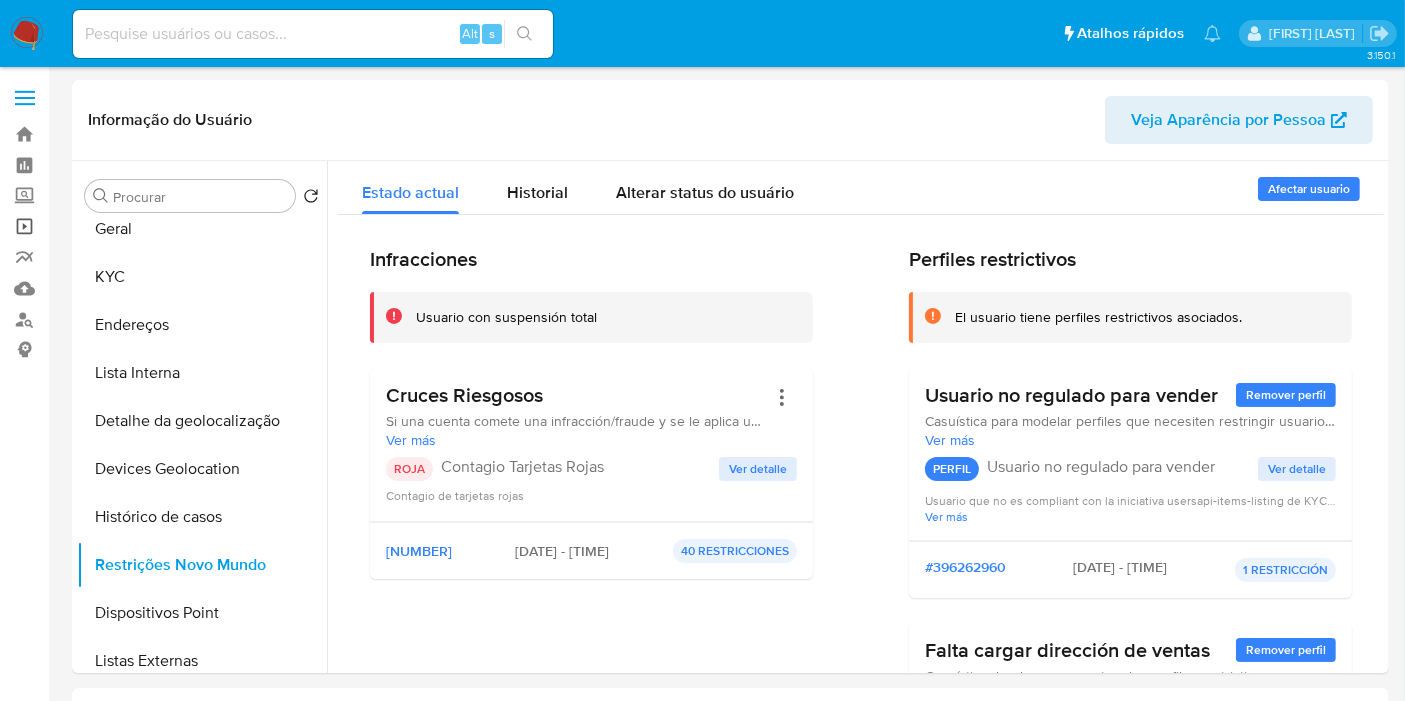 click on "Operações em massa" at bounding box center (119, 226) 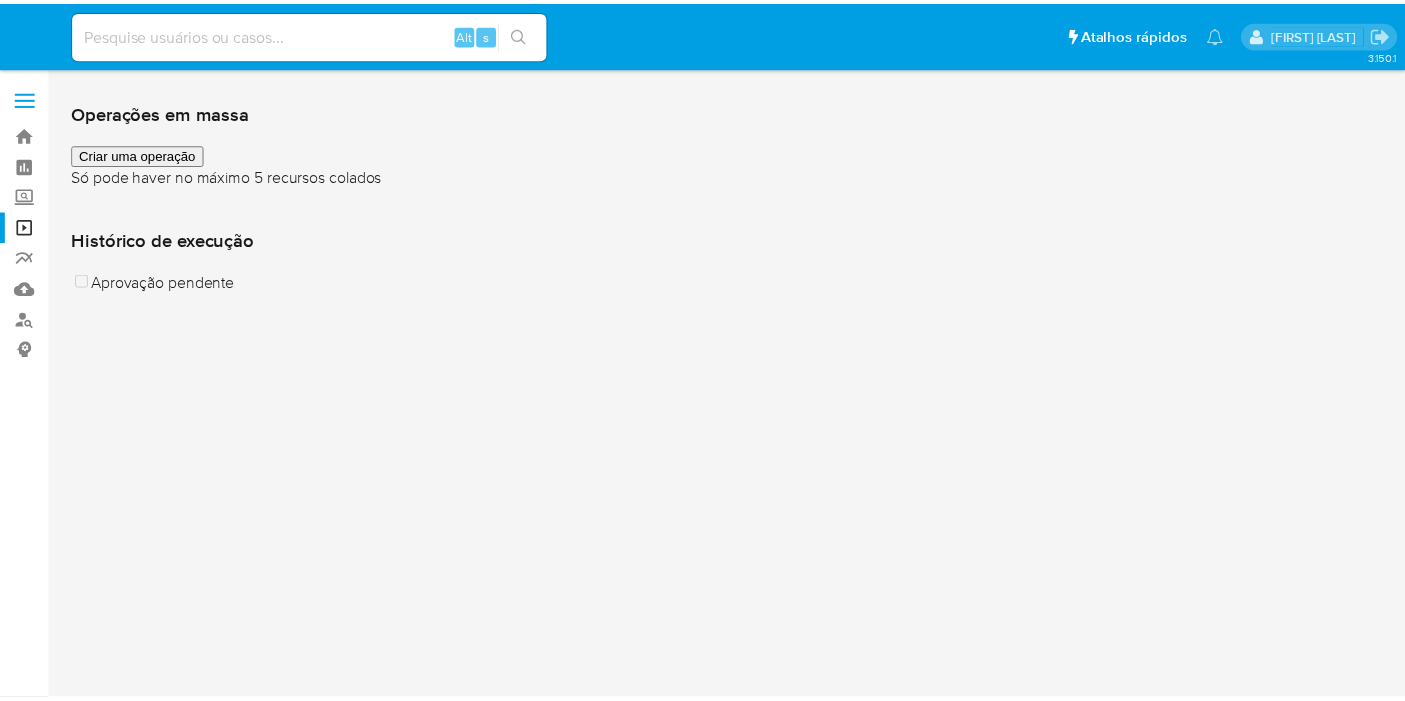 scroll, scrollTop: 0, scrollLeft: 0, axis: both 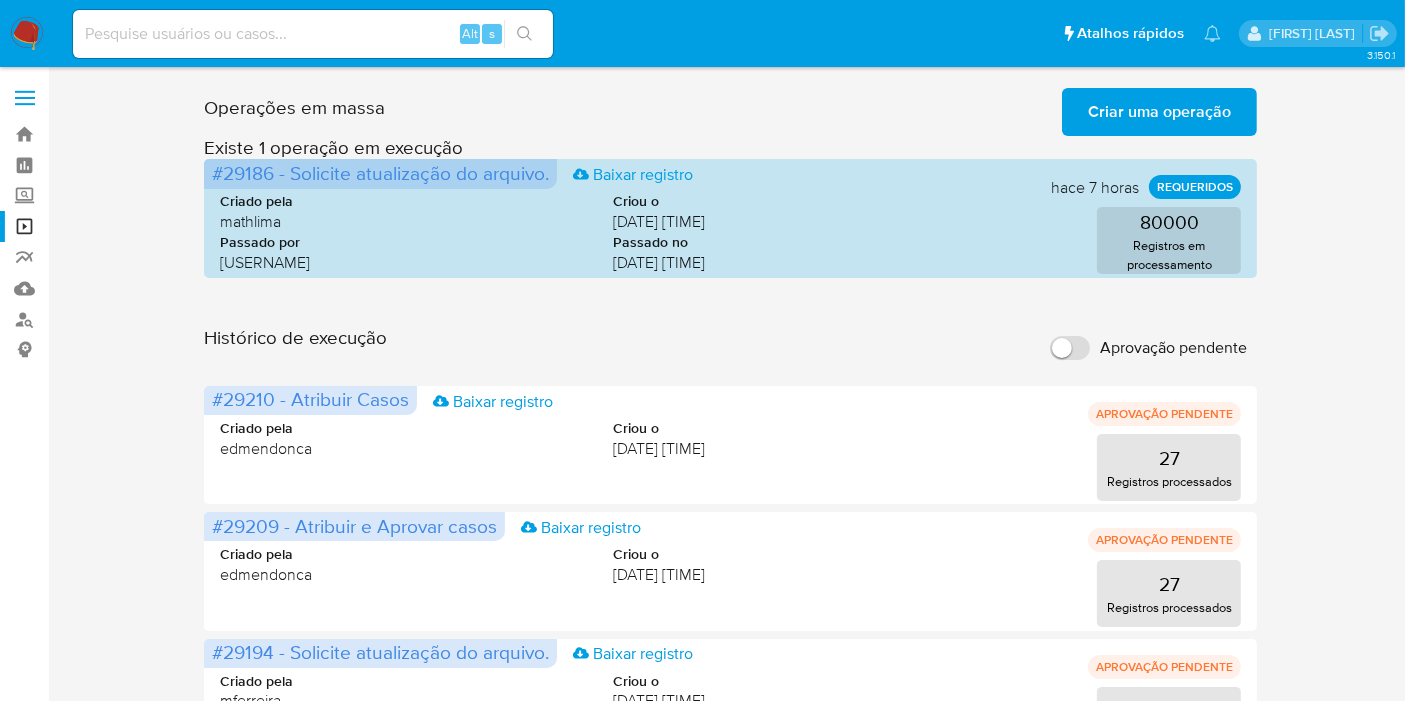 click on "Criar uma operação" at bounding box center [1159, 112] 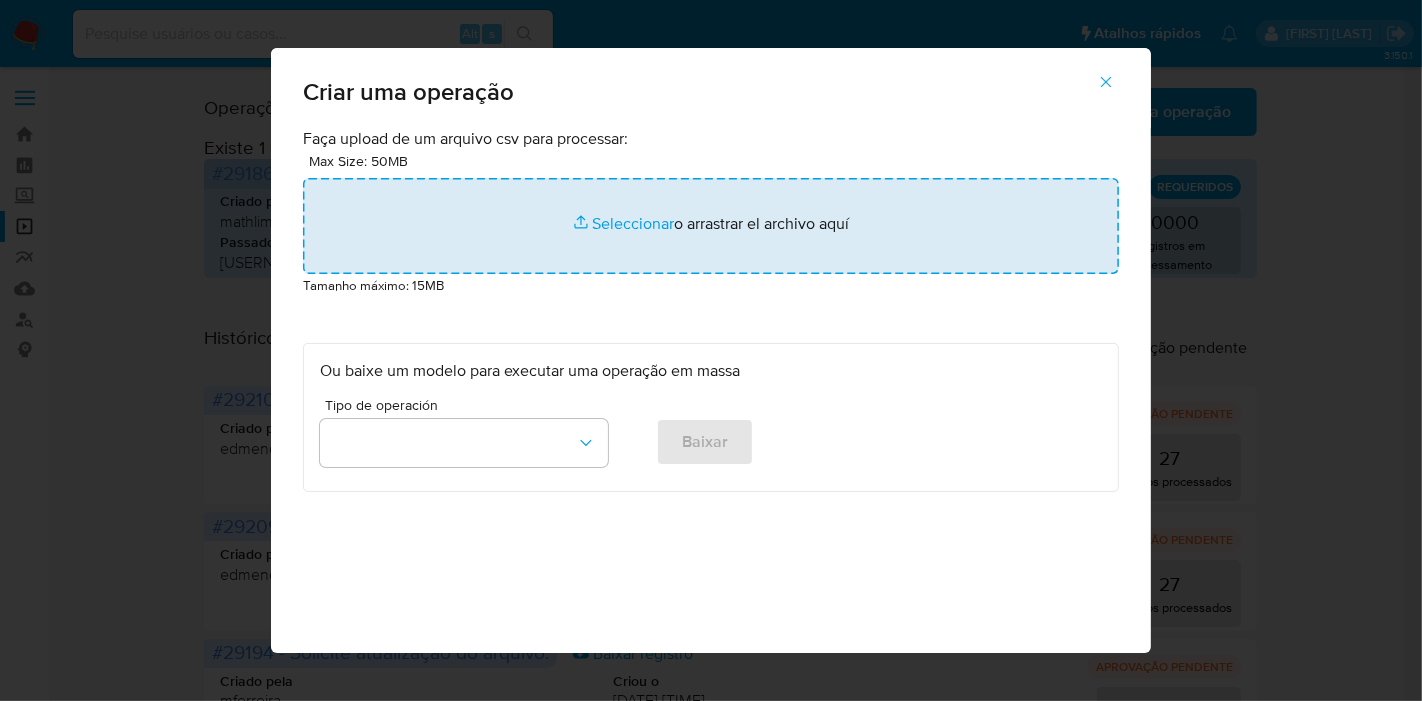 click at bounding box center (711, 226) 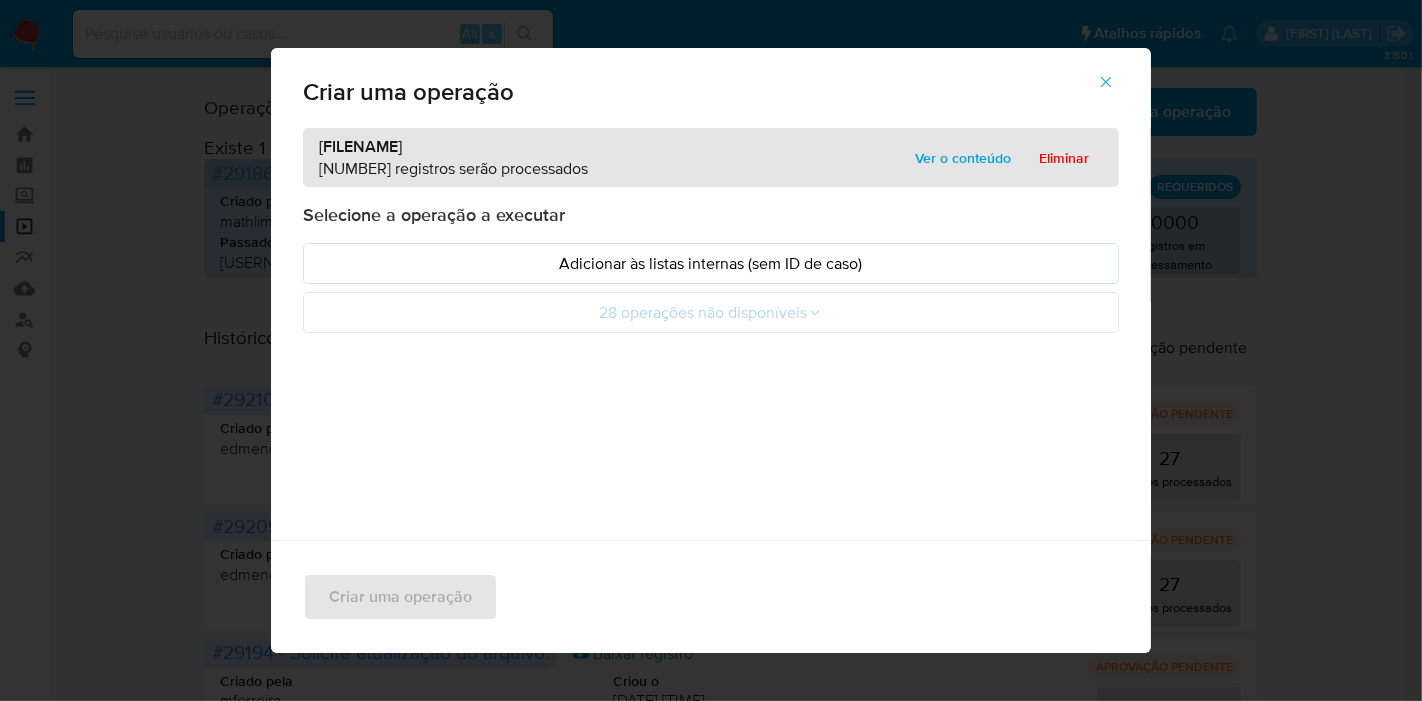 click on "Selecione a operação a executar Adicionar às listas internas (sem ID de caso) 28 operações não disponíveis" at bounding box center (711, 268) 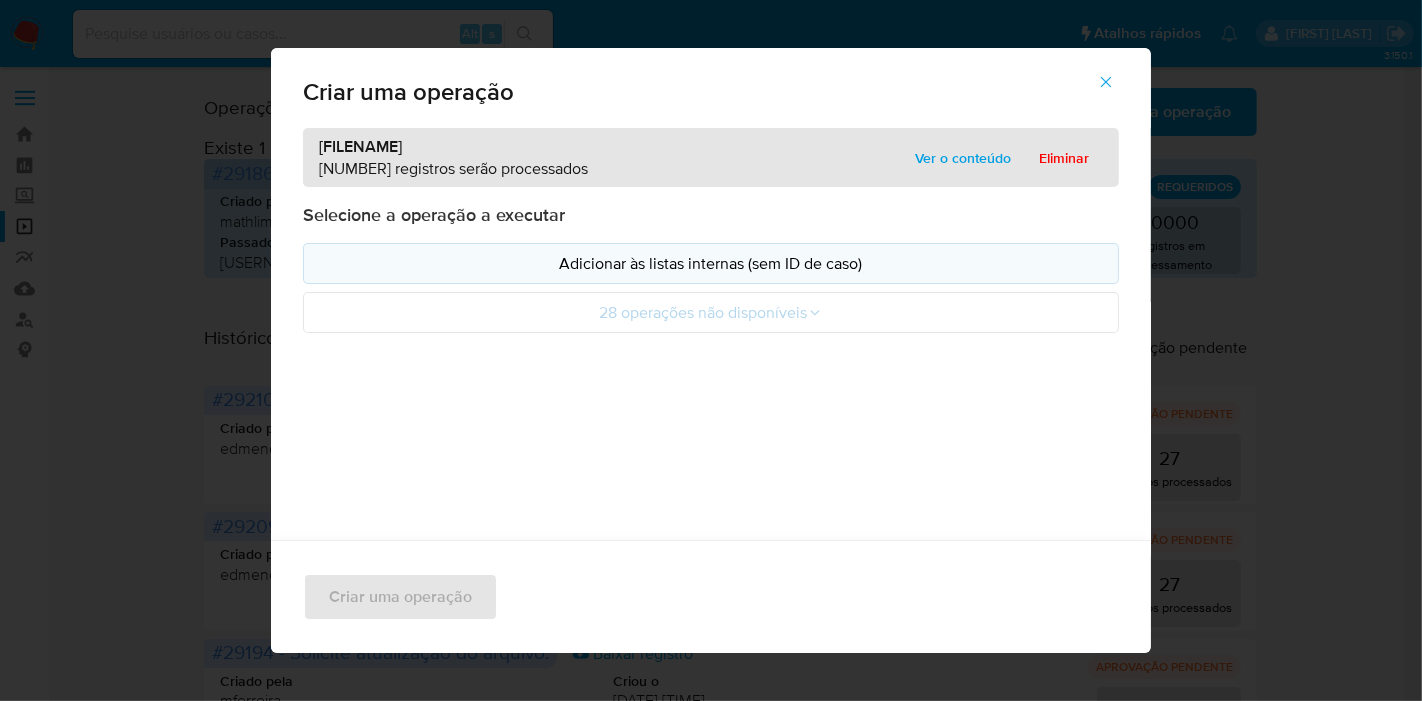 click on "Adicionar às listas internas (sem ID de caso)" at bounding box center [711, 263] 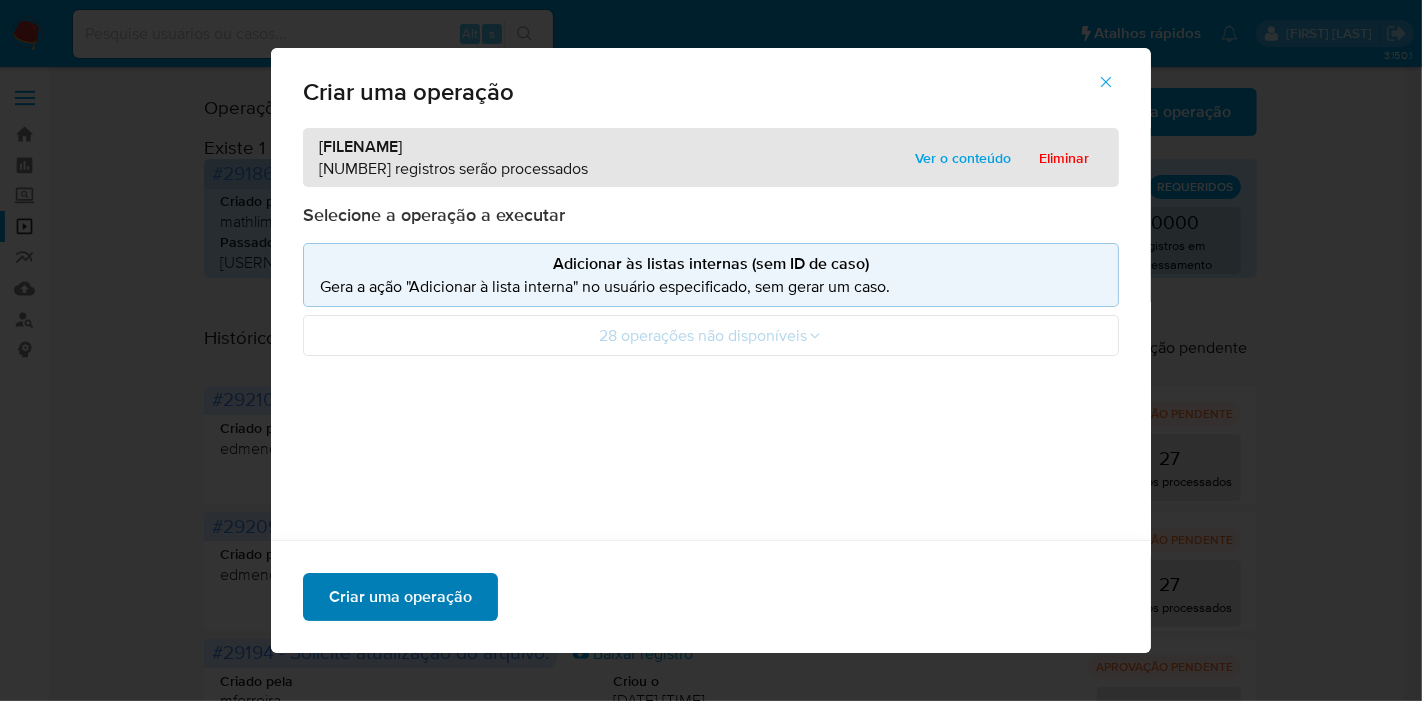click on "Criar uma operação" at bounding box center (400, 597) 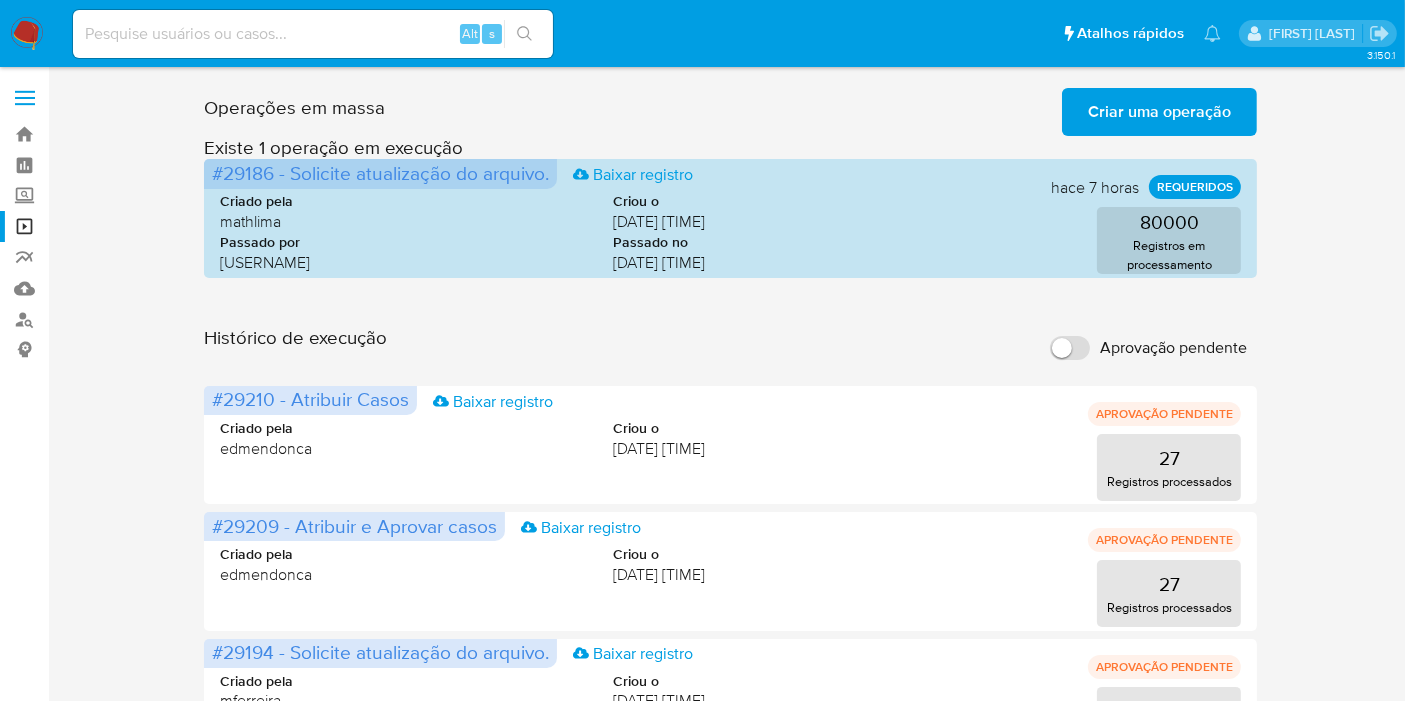 click on "Criar uma operação" at bounding box center (1159, 112) 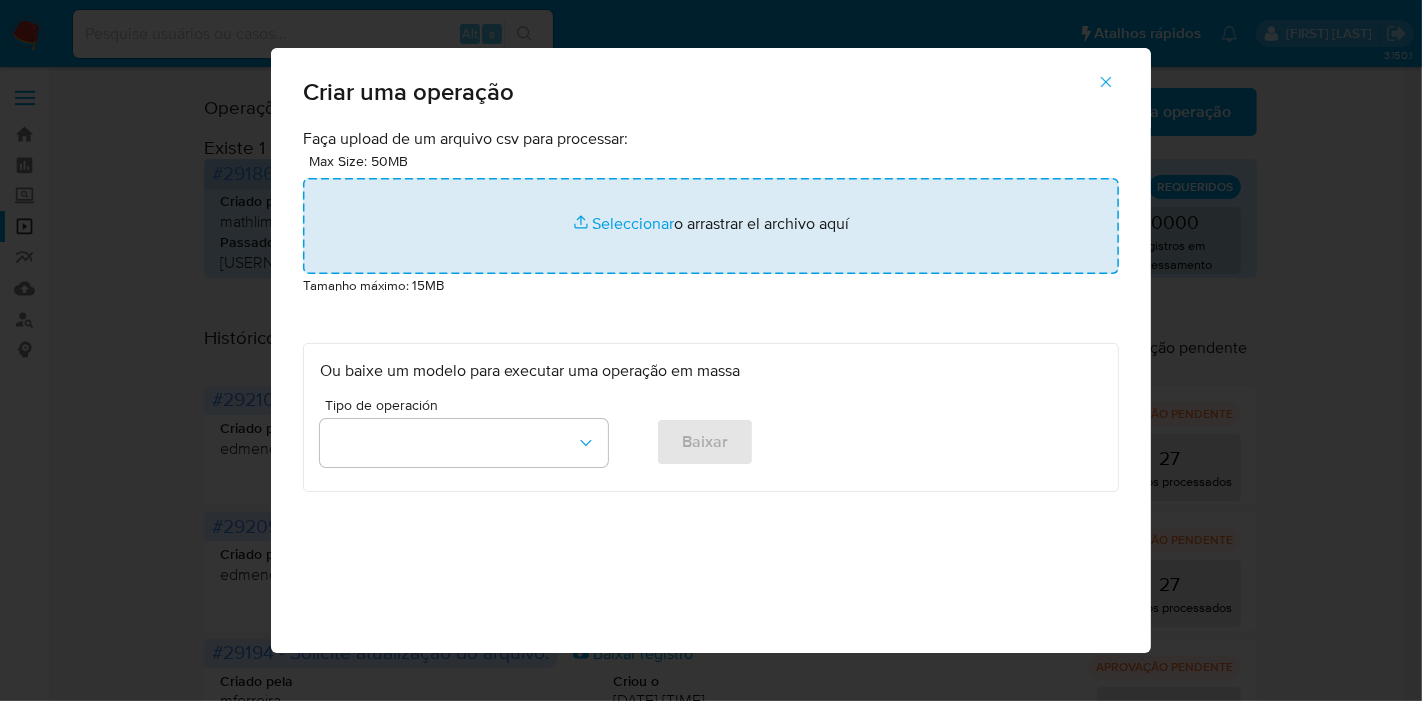 click at bounding box center (711, 226) 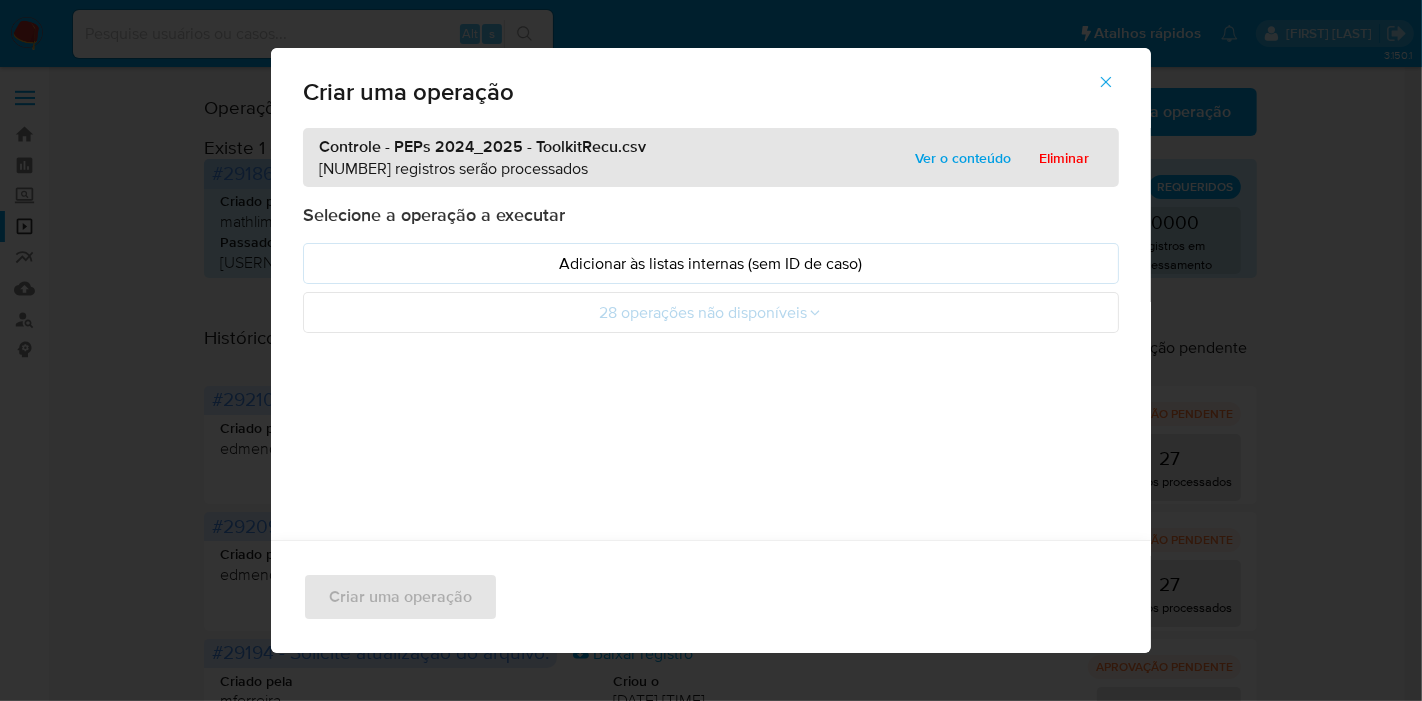 drag, startPoint x: 486, startPoint y: 258, endPoint x: 442, endPoint y: 382, distance: 131.57507 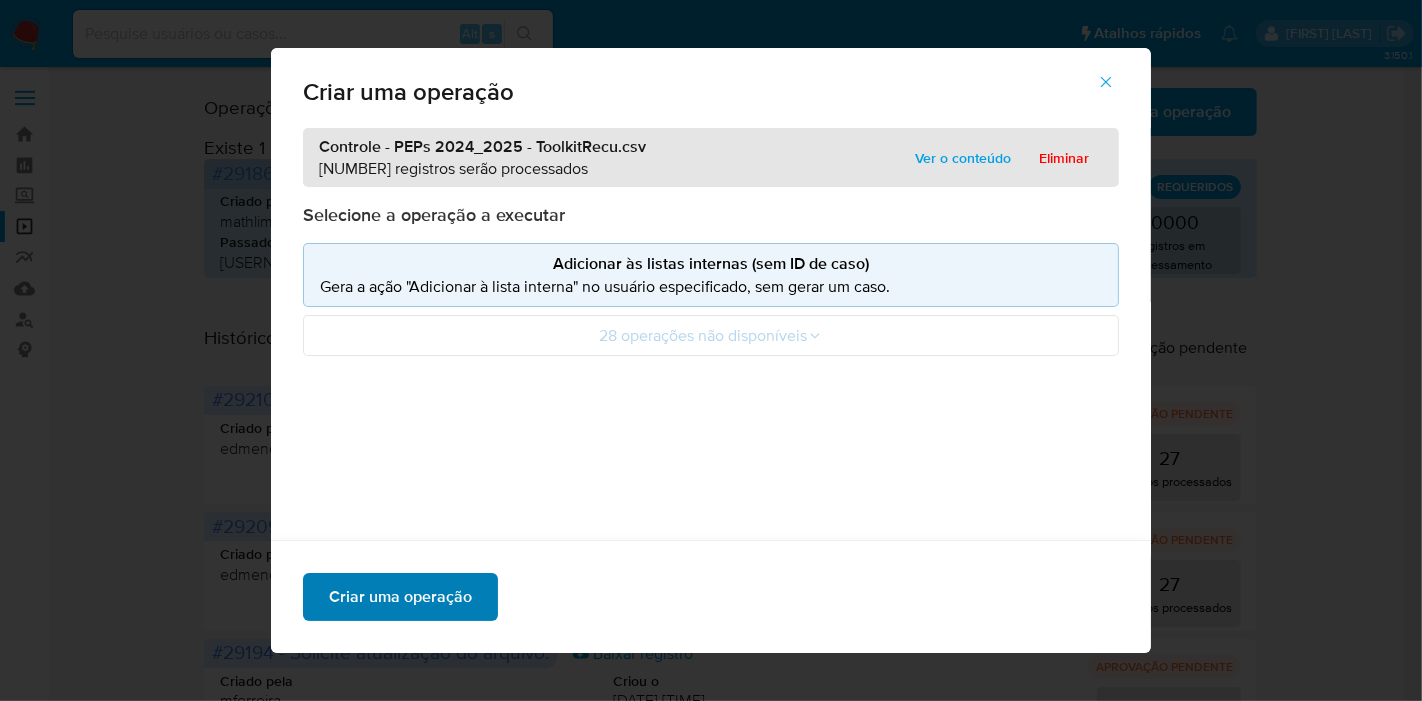 click on "Criar uma operação" at bounding box center [400, 597] 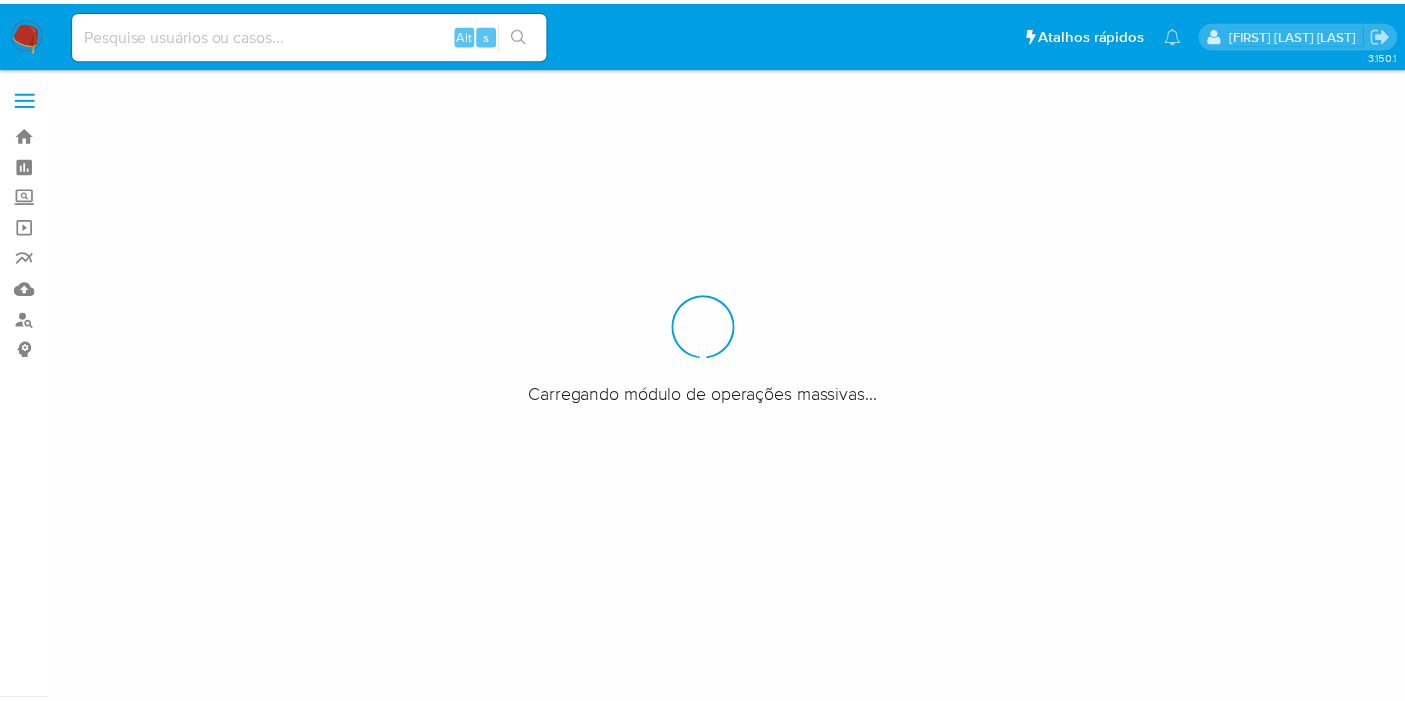 scroll, scrollTop: 0, scrollLeft: 0, axis: both 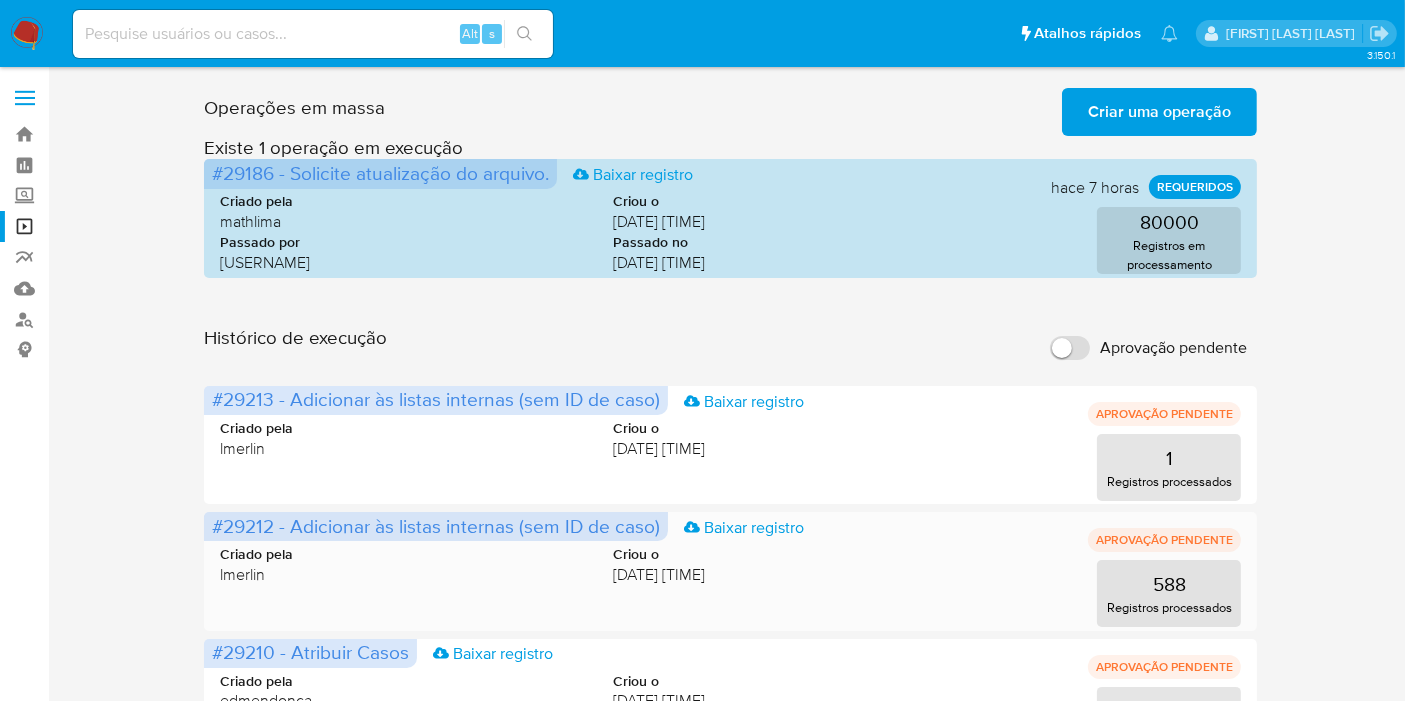 drag, startPoint x: 277, startPoint y: 527, endPoint x: 208, endPoint y: 529, distance: 69.02898 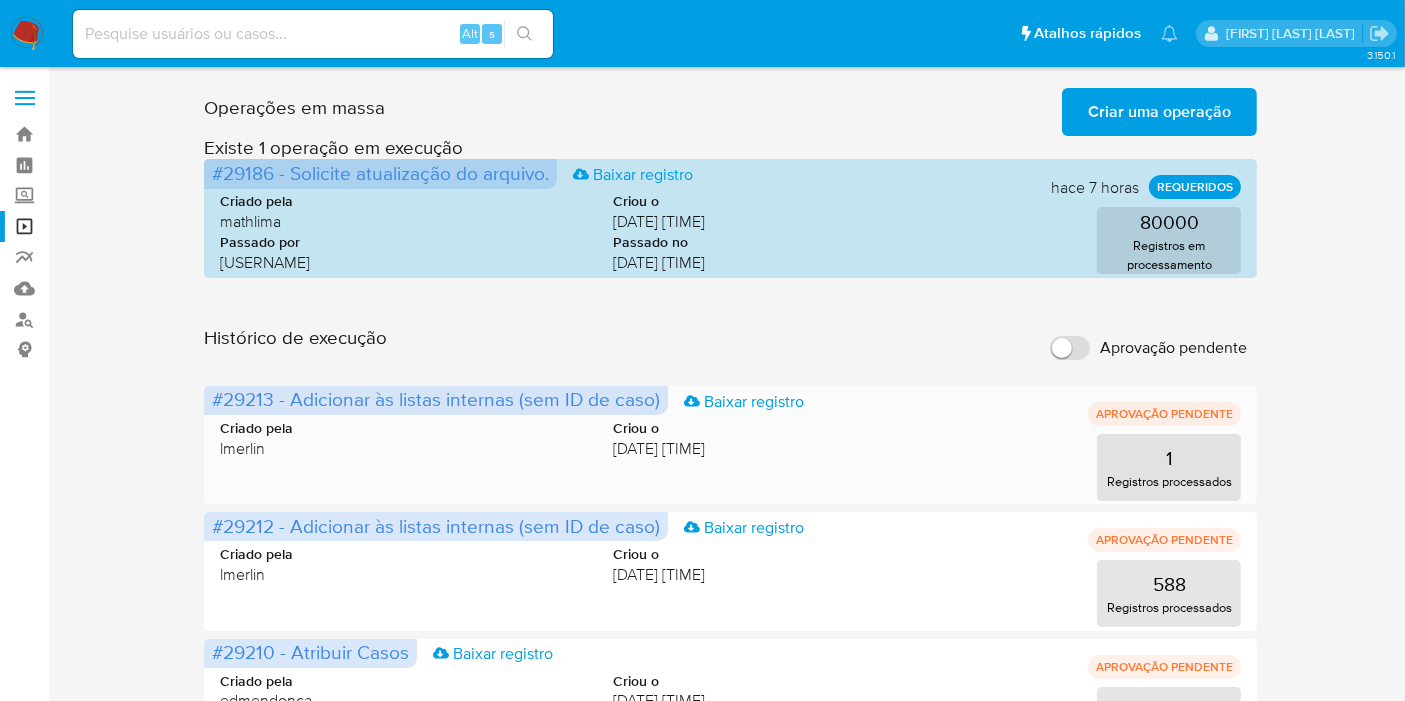 drag, startPoint x: 272, startPoint y: 402, endPoint x: 214, endPoint y: 402, distance: 58 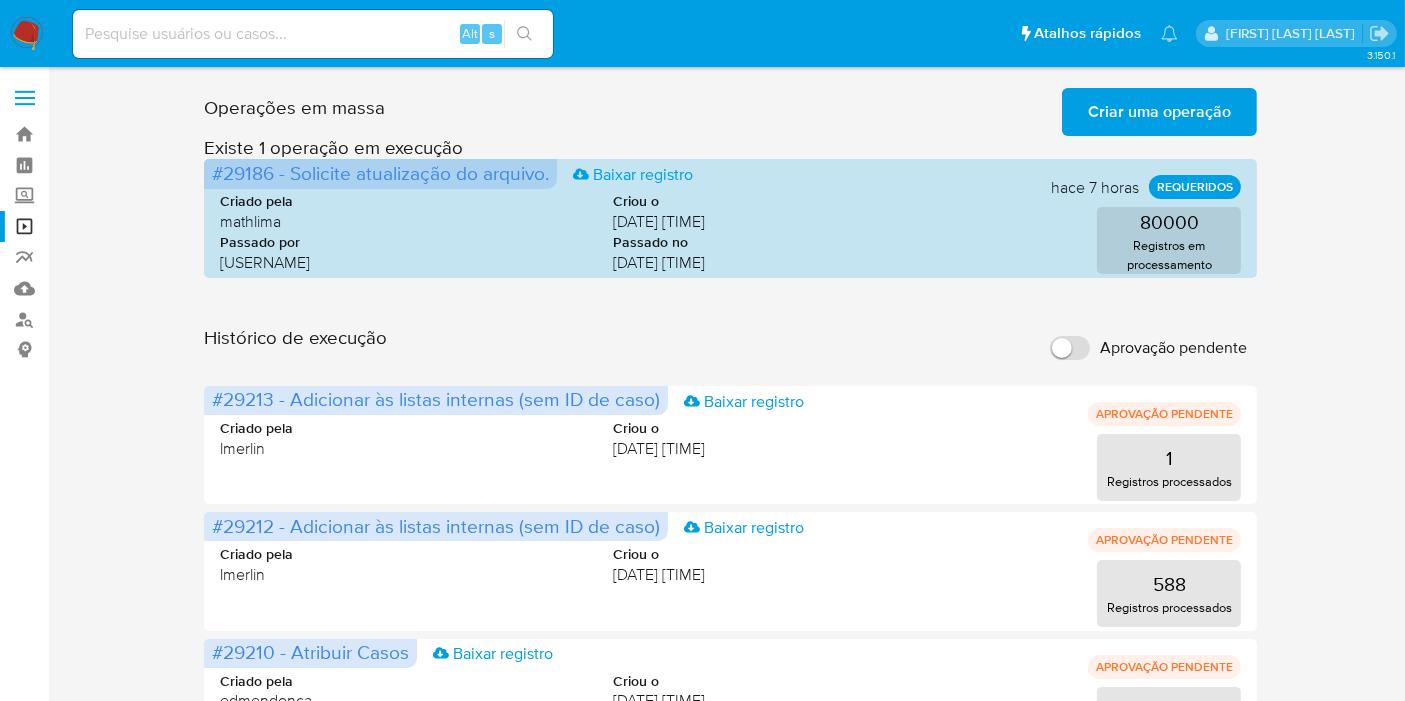 click on "Operações em massa Criar uma operação   Só pode haver no máximo 5 recursos colados Existe 1 operação em execução #29186 - Solicite atualização do arquivo.   Baixar registro hace 7 horas REQUERIDOS Criado pela mathlima Criou o 07/08/2025 10:16:34 Passado   por cargonzalez Passado   no 07/08/2025 11:02:35 80000 Registros em processamento Histórico de execução Aprovação pendente #29213 - Adicionar às listas internas (sem ID de caso)   Baixar registro APROVAÇÃO PENDENTE Criado pela lmerlin Criou o 07/08/2025 17:23:57 1 Registros processados #29212 - Adicionar às listas internas (sem ID de caso)   Baixar registro APROVAÇÃO PENDENTE Criado pela lmerlin Criou o 07/08/2025 17:23:38 588 Registros processados #29210 - Atribuir Casos   Baixar registro APROVAÇÃO PENDENTE Criado pela edmendonca Criou o 07/08/2025 16:52:39 27 Registros processados #29209 - Atribuir e Aprovar casos   Baixar registro APROVAÇÃO PENDENTE Criado pela edmendonca Criou o 07/08/2025 16:52:22 27   Baixar registro" at bounding box center (730, 893) 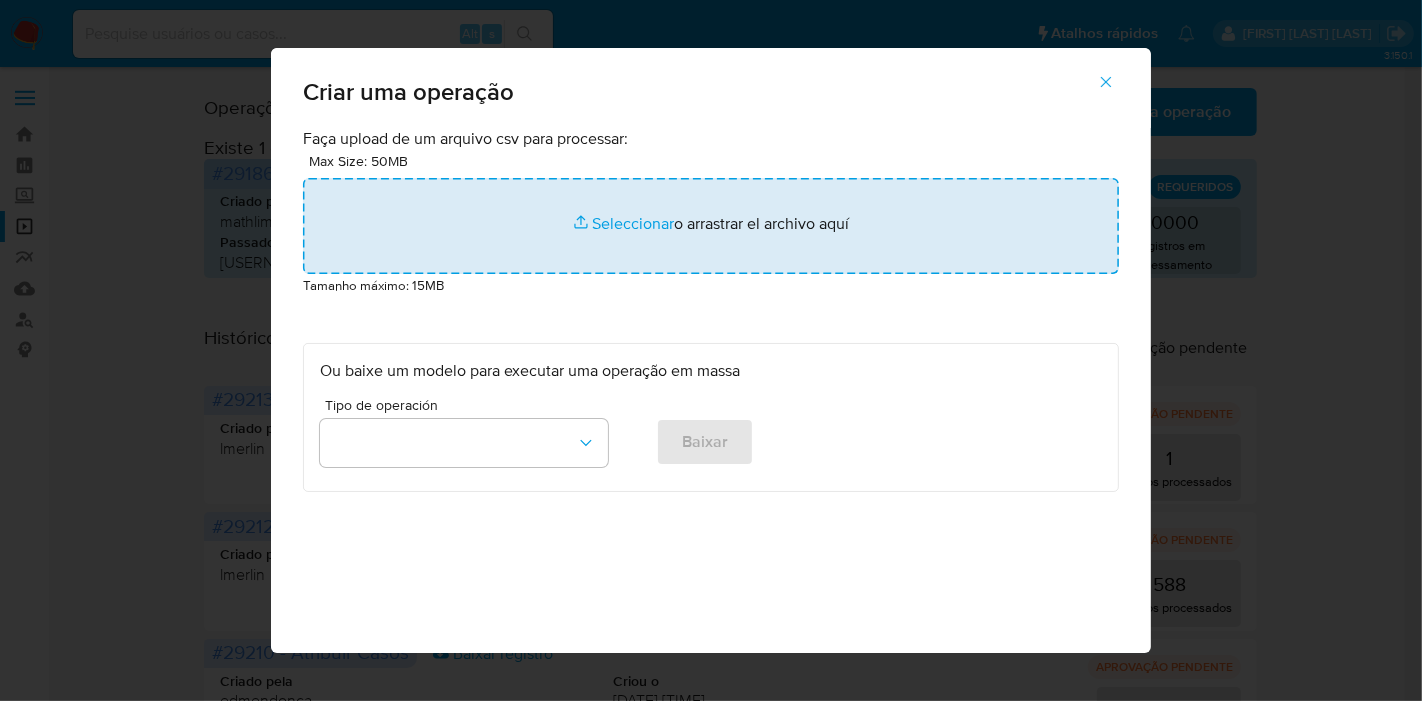 click at bounding box center (711, 226) 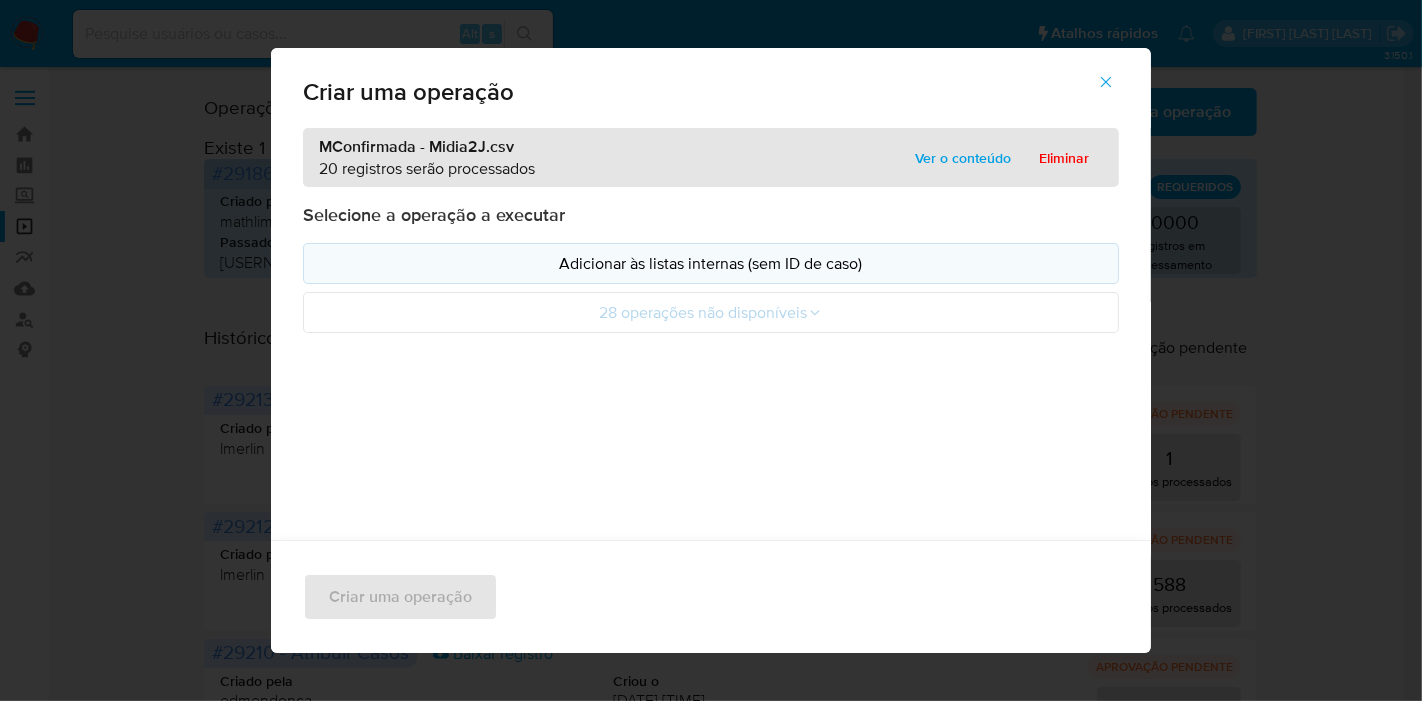 click on "Adicionar às listas internas (sem ID de caso)" at bounding box center (711, 263) 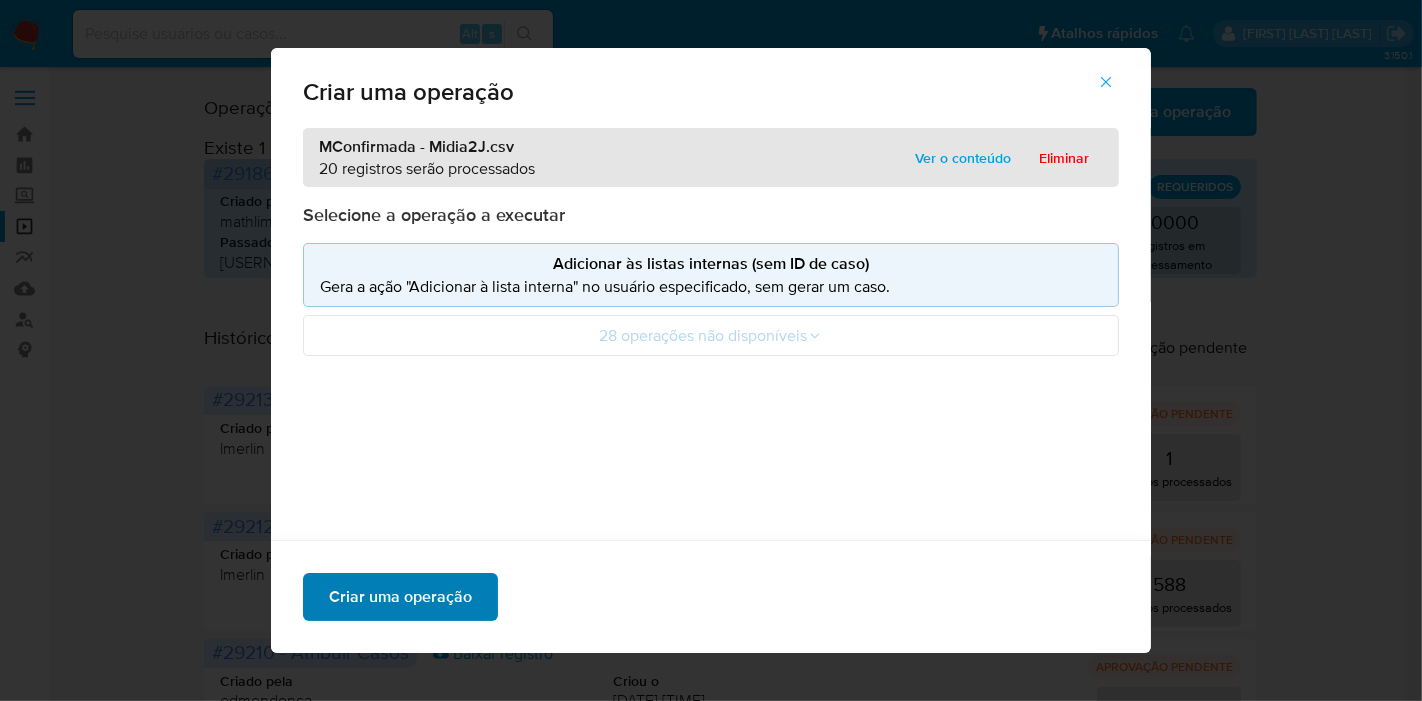click on "Criar uma operação" at bounding box center (400, 597) 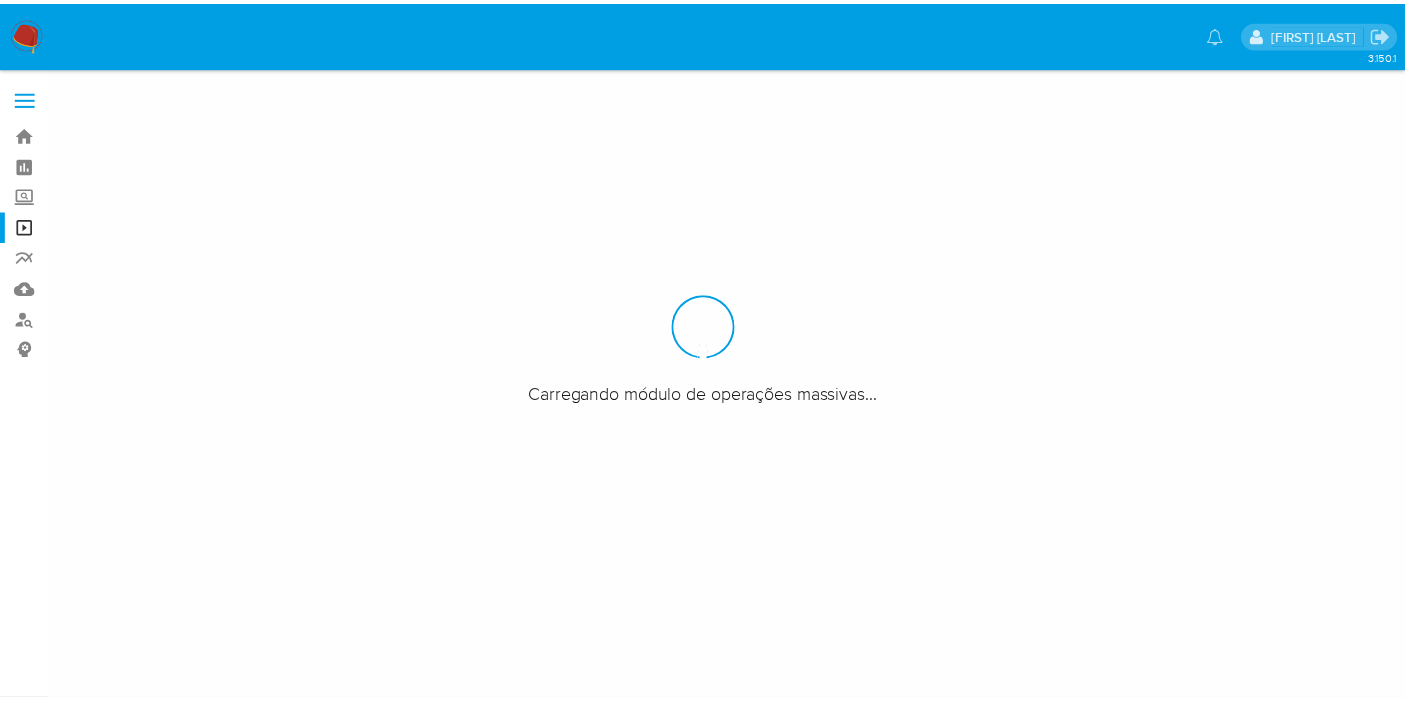 scroll, scrollTop: 0, scrollLeft: 0, axis: both 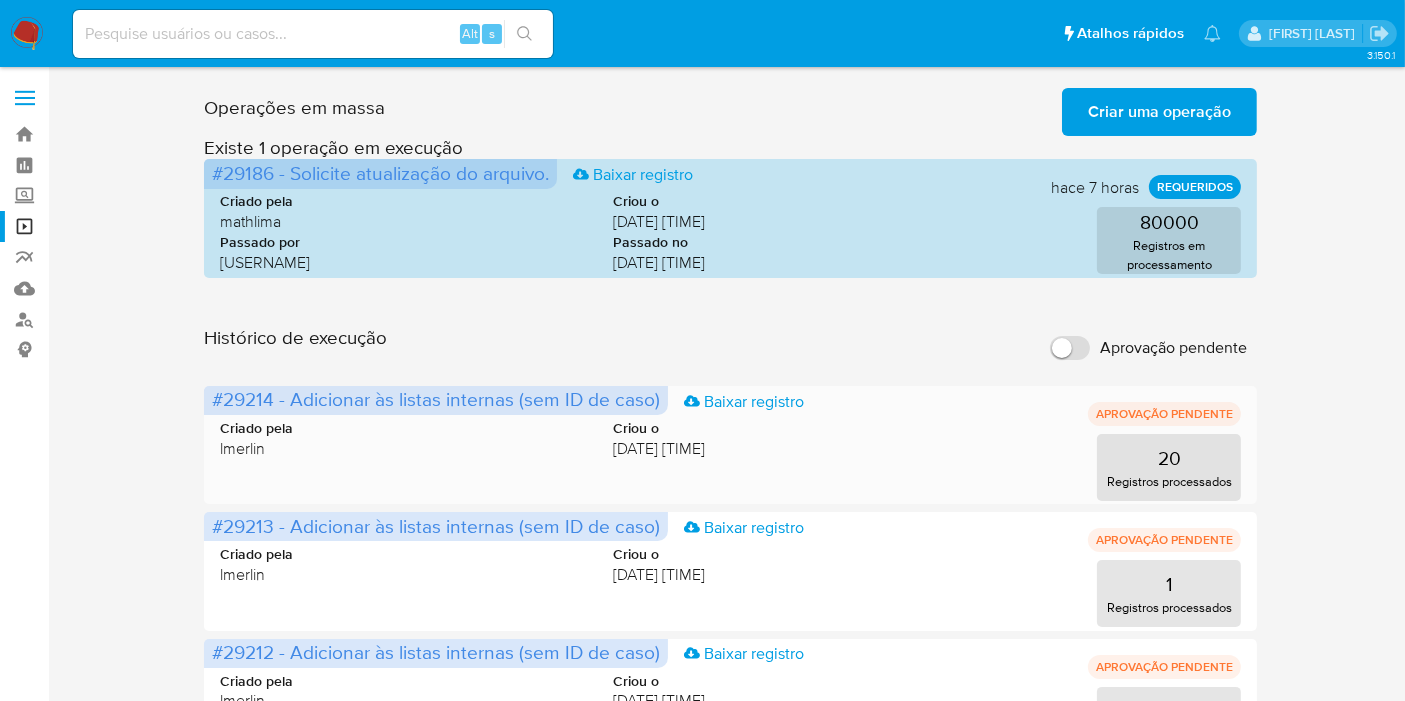 drag, startPoint x: 275, startPoint y: 398, endPoint x: 206, endPoint y: 401, distance: 69.065186 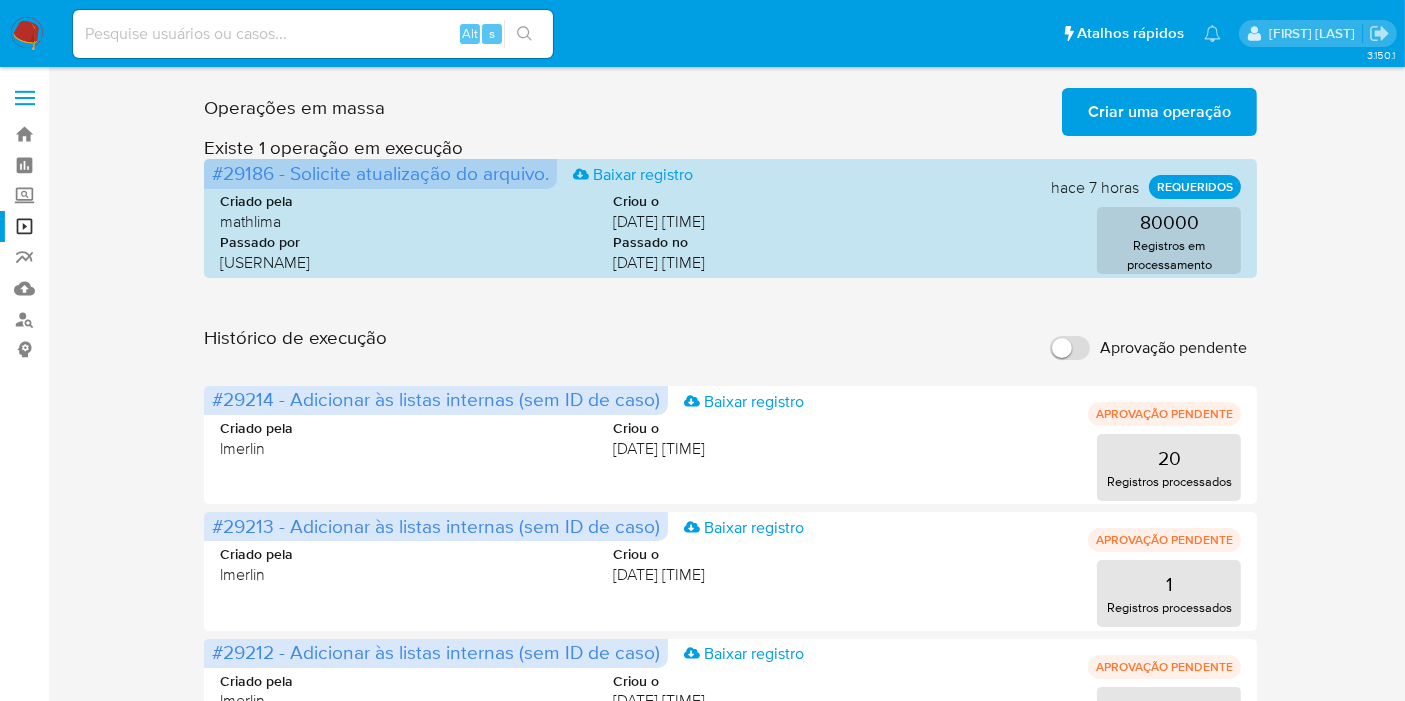click on "Operações em massa Criar uma operação   Só pode haver no máximo 5 recursos colados Existe 1 operação em execução #29186 - Solicite atualização do arquivo.   Baixar registro hace 7 horas REQUERIDOS Criado pela mathlima Criou o 07/08/2025 10:16:34 Passado   por cargonzalez Passado   no 07/08/2025 11:02:35 80000 Registros em processamento Histórico de execução Aprovação pendente #29214 - Adicionar às listas internas (sem ID de caso)   Baixar registro APROVAÇÃO PENDENTE Criado pela lmerlin Criou o 07/08/2025 17:24:46 20 Registros processados #29213 - Adicionar às listas internas (sem ID de caso)   Baixar registro APROVAÇÃO PENDENTE Criado pela lmerlin Criou o 07/08/2025 17:23:57 1 Registros processados #29212 - Adicionar às listas internas (sem ID de caso)   Baixar registro APROVAÇÃO PENDENTE Criado pela lmerlin Criou o 07/08/2025 17:23:38 588 Registros processados #29210 - Atribuir Casos   Baixar registro APROVAÇÃO PENDENTE Criado pela edmendonca Criou o 07/08/2025 16:52:39 27" at bounding box center (731, 893) 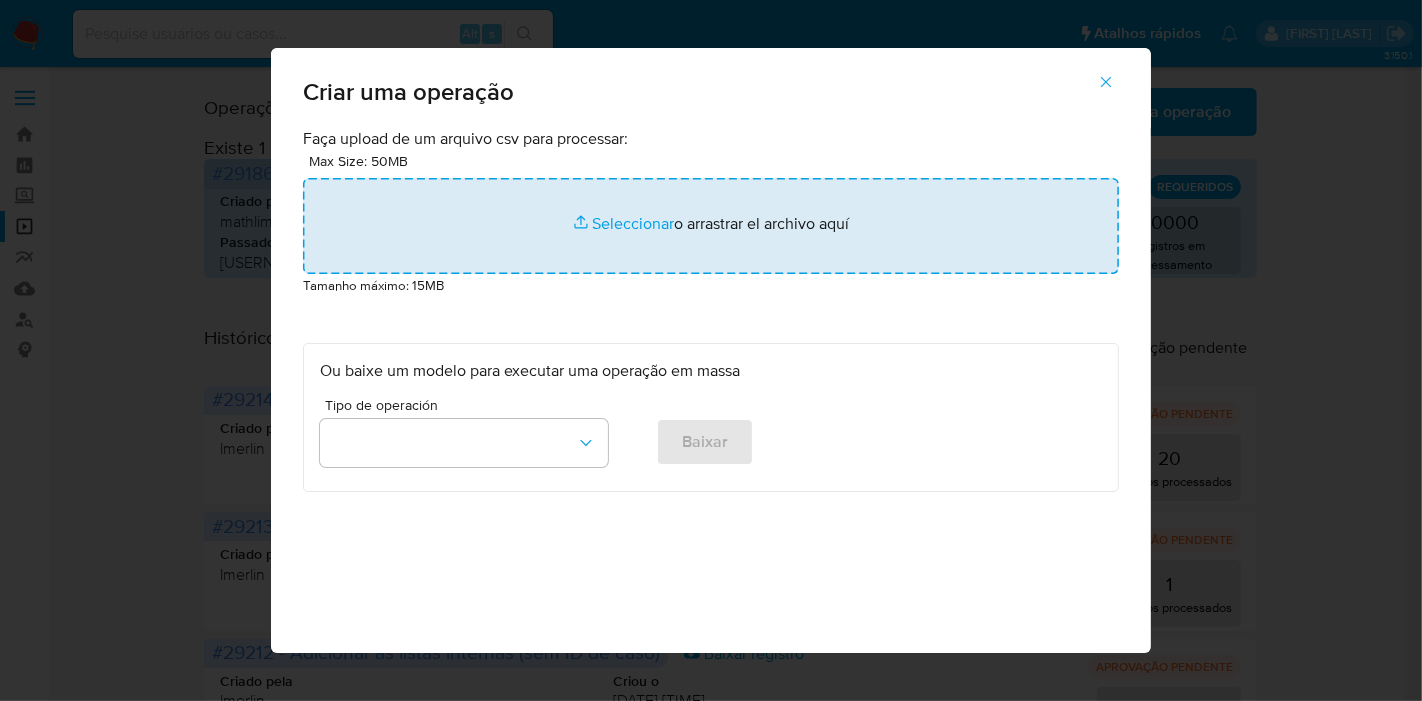 click at bounding box center [711, 226] 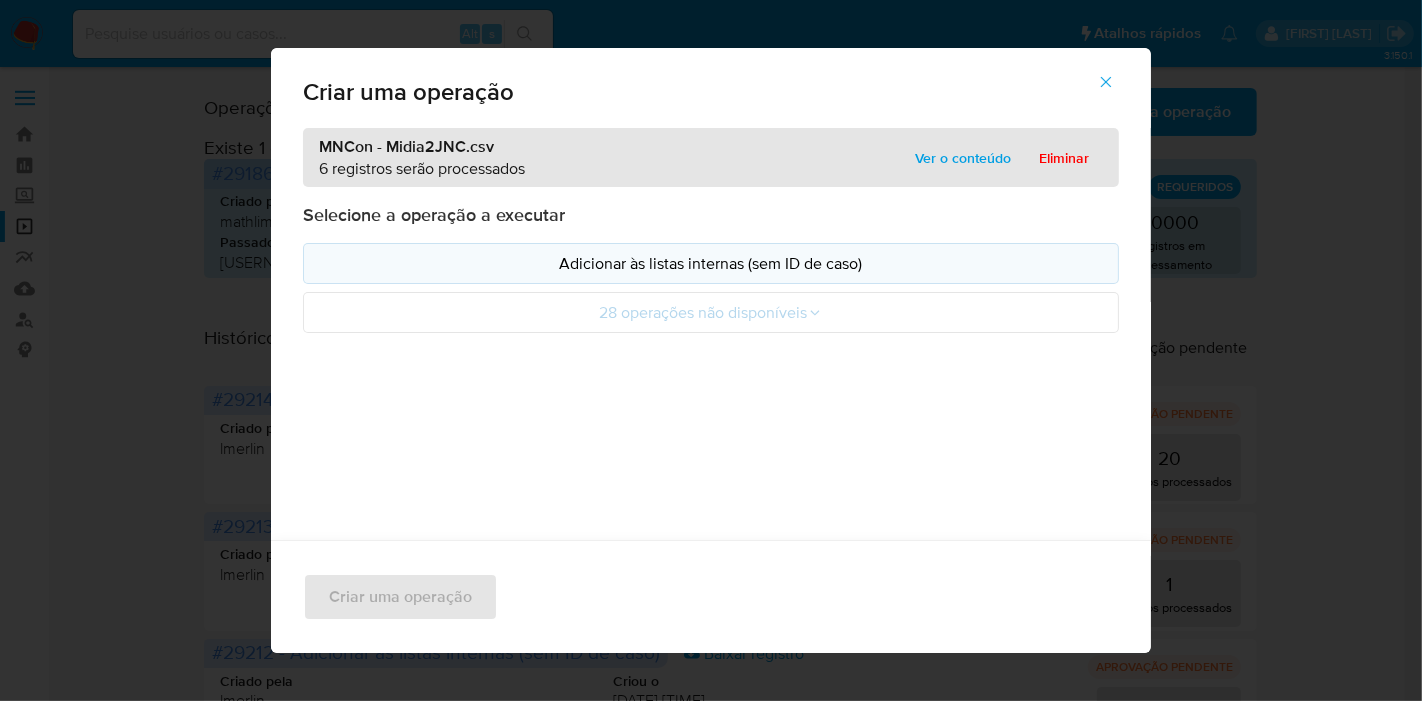 click on "Adicionar às listas internas (sem ID de caso)" at bounding box center [711, 263] 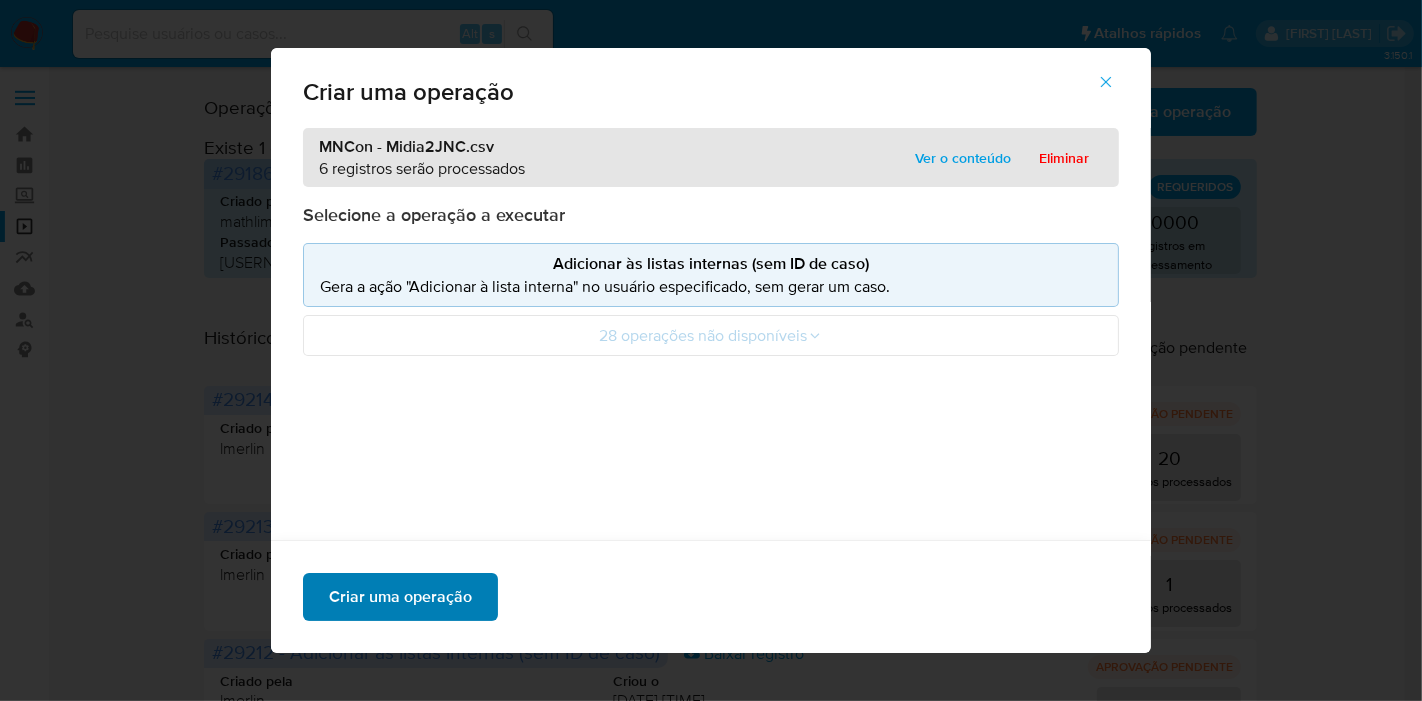 click on "Criar uma operação" at bounding box center (400, 597) 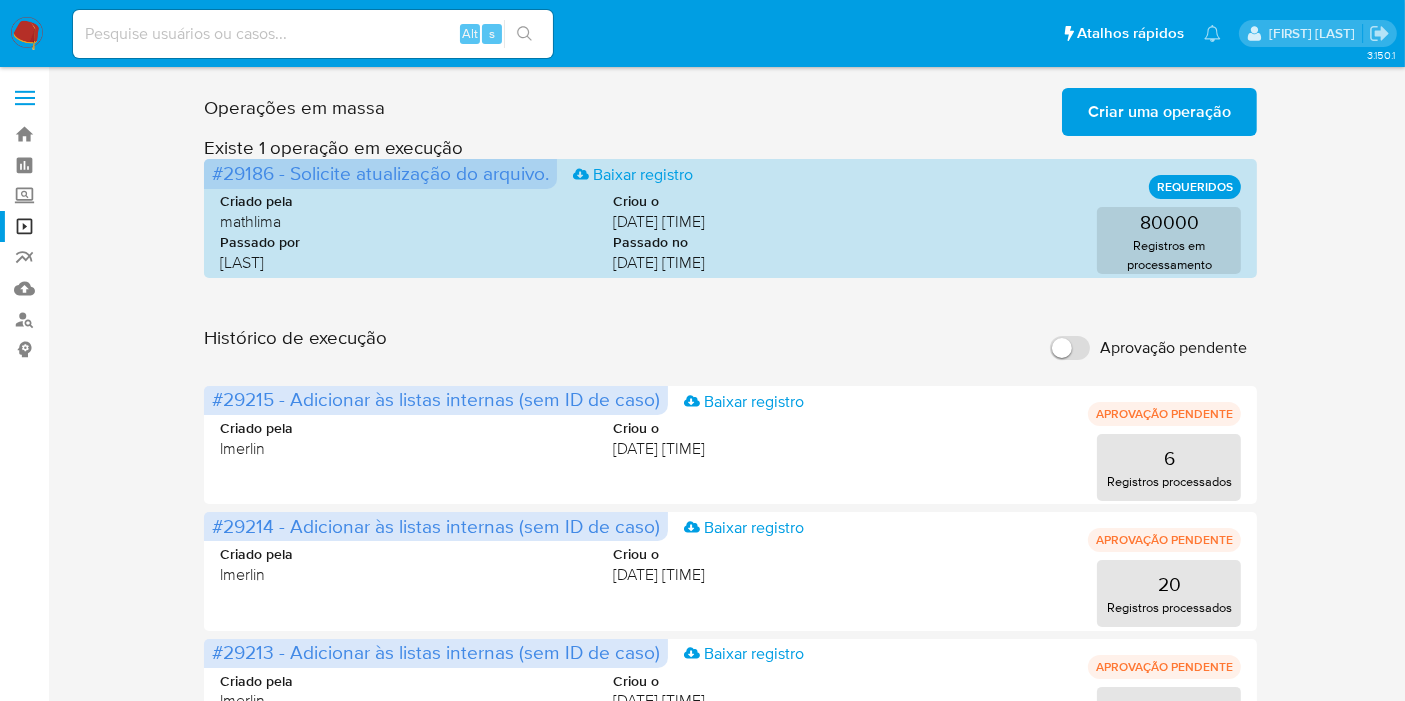 scroll, scrollTop: 111, scrollLeft: 0, axis: vertical 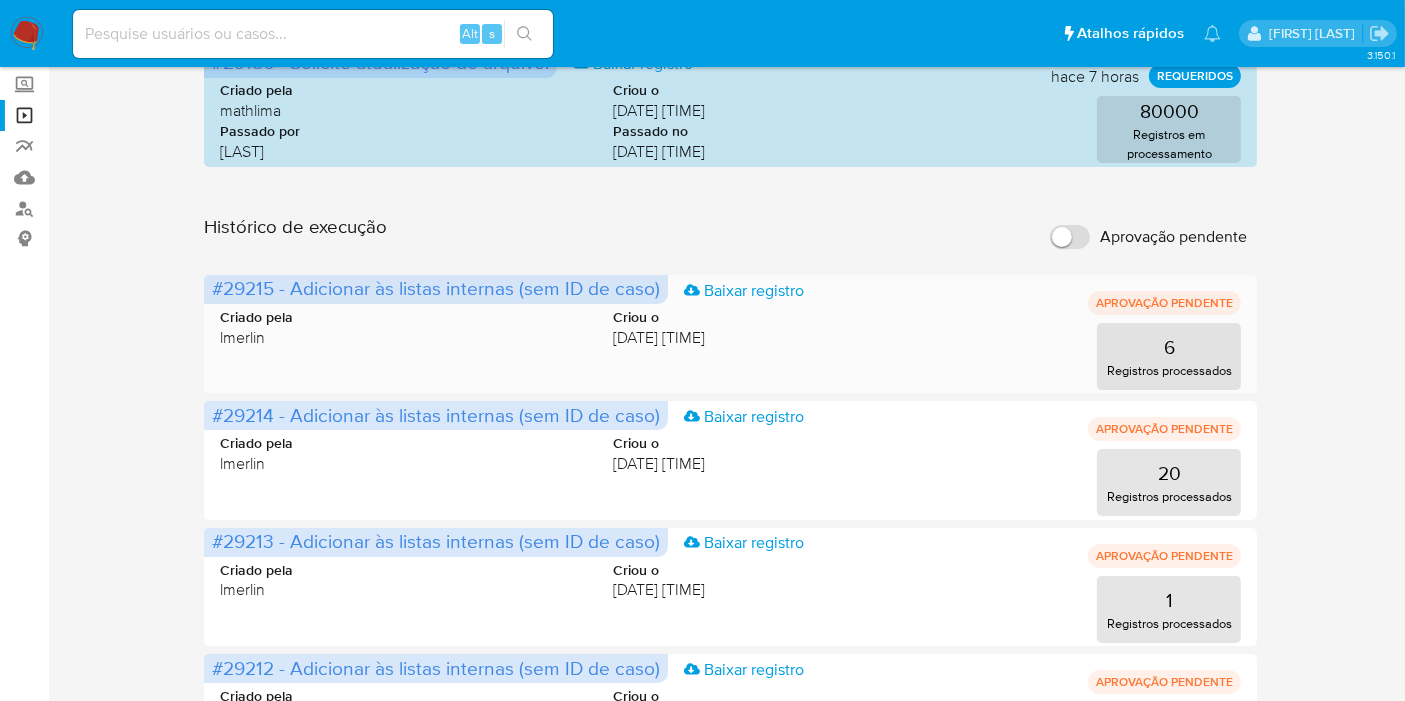 drag, startPoint x: 272, startPoint y: 290, endPoint x: 215, endPoint y: 292, distance: 57.035076 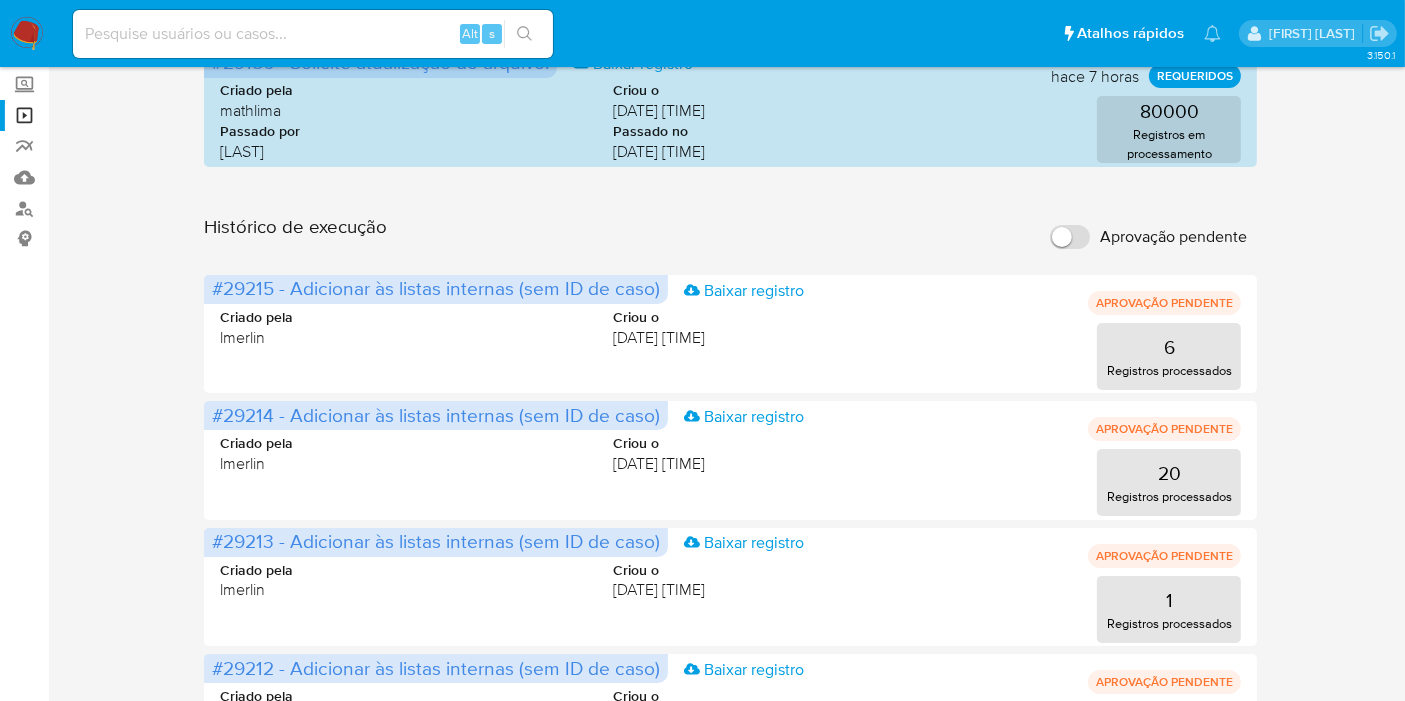 click at bounding box center [27, 34] 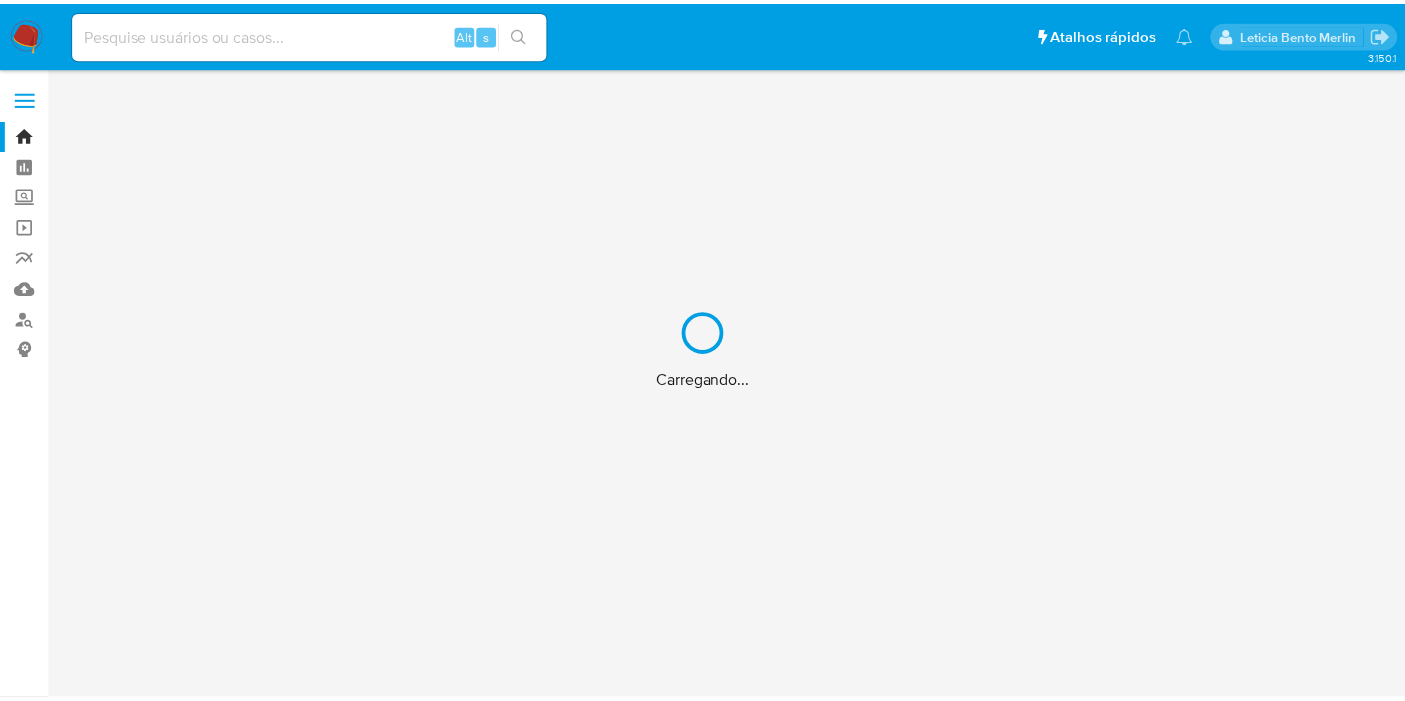 scroll, scrollTop: 0, scrollLeft: 0, axis: both 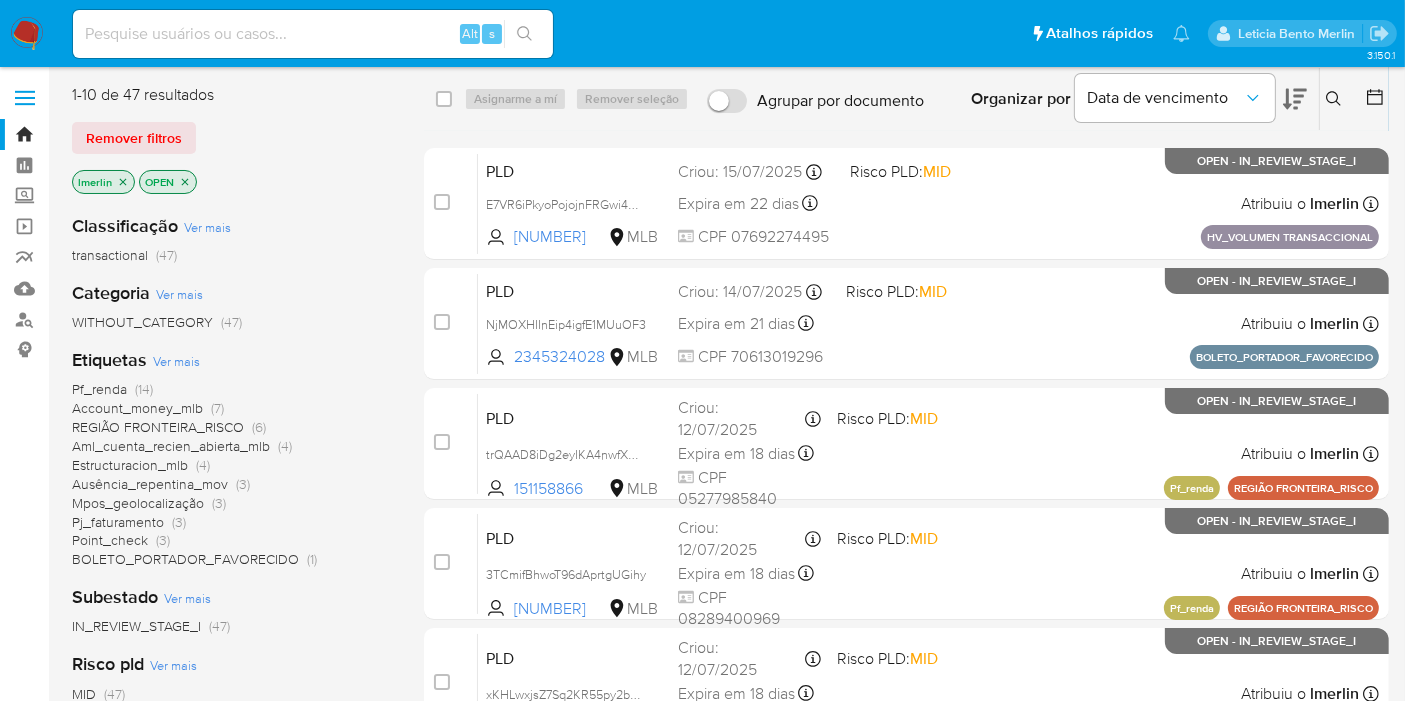 click 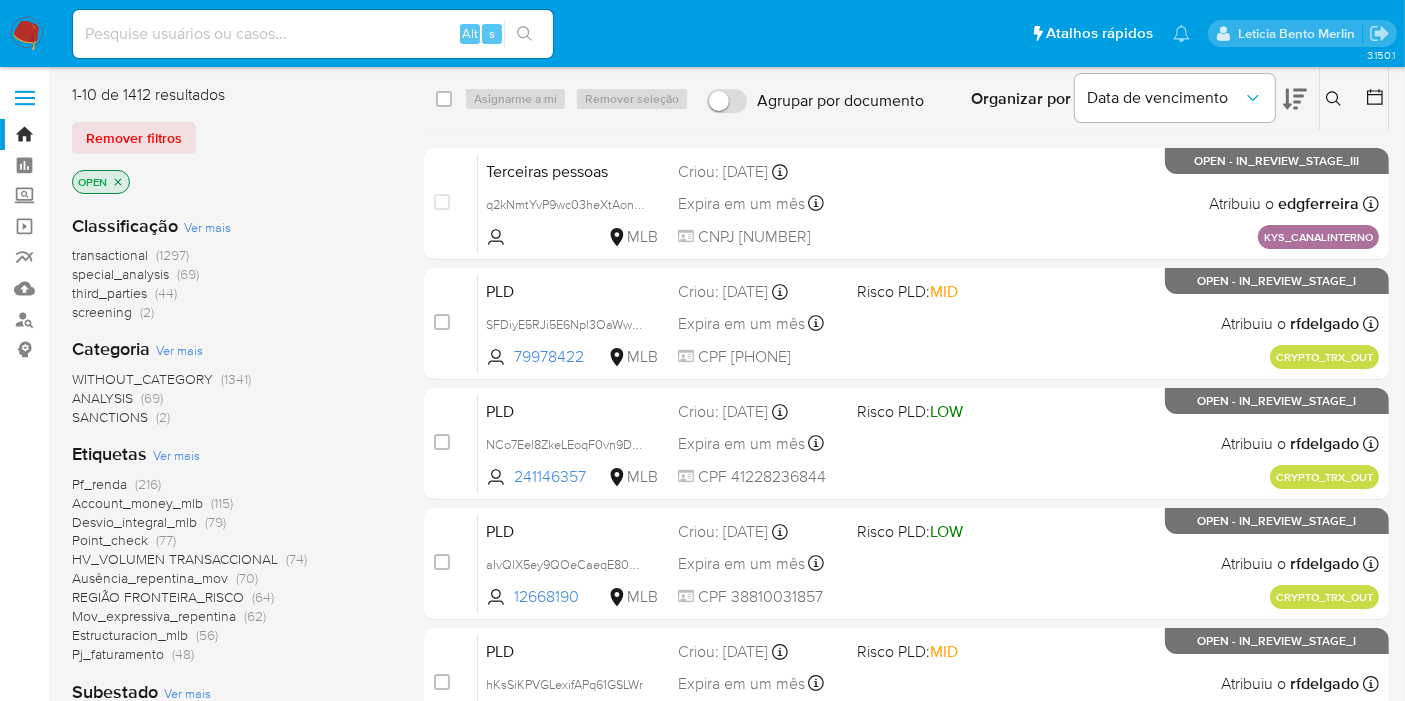 click on "screening" at bounding box center (102, 312) 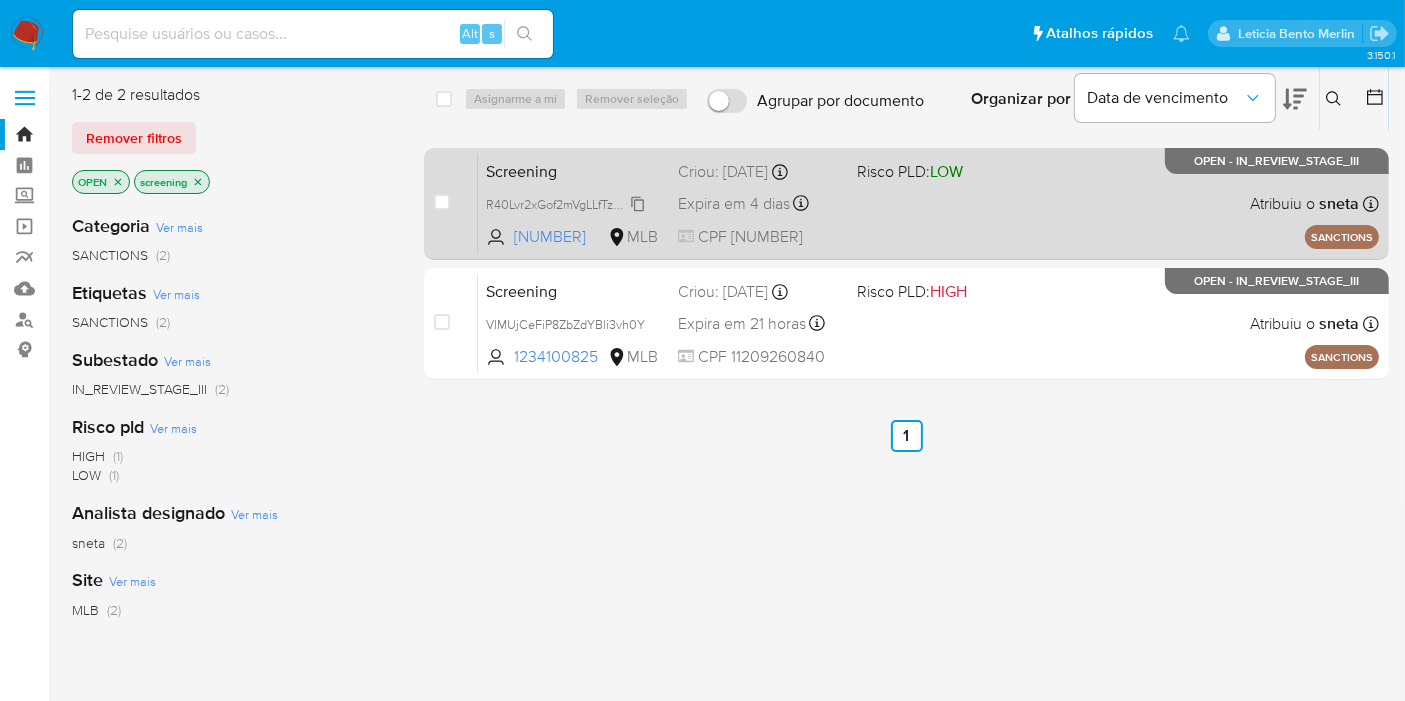 click on "R40Lvr2xGof2mVgLLfTzo3wQ" at bounding box center [566, 203] 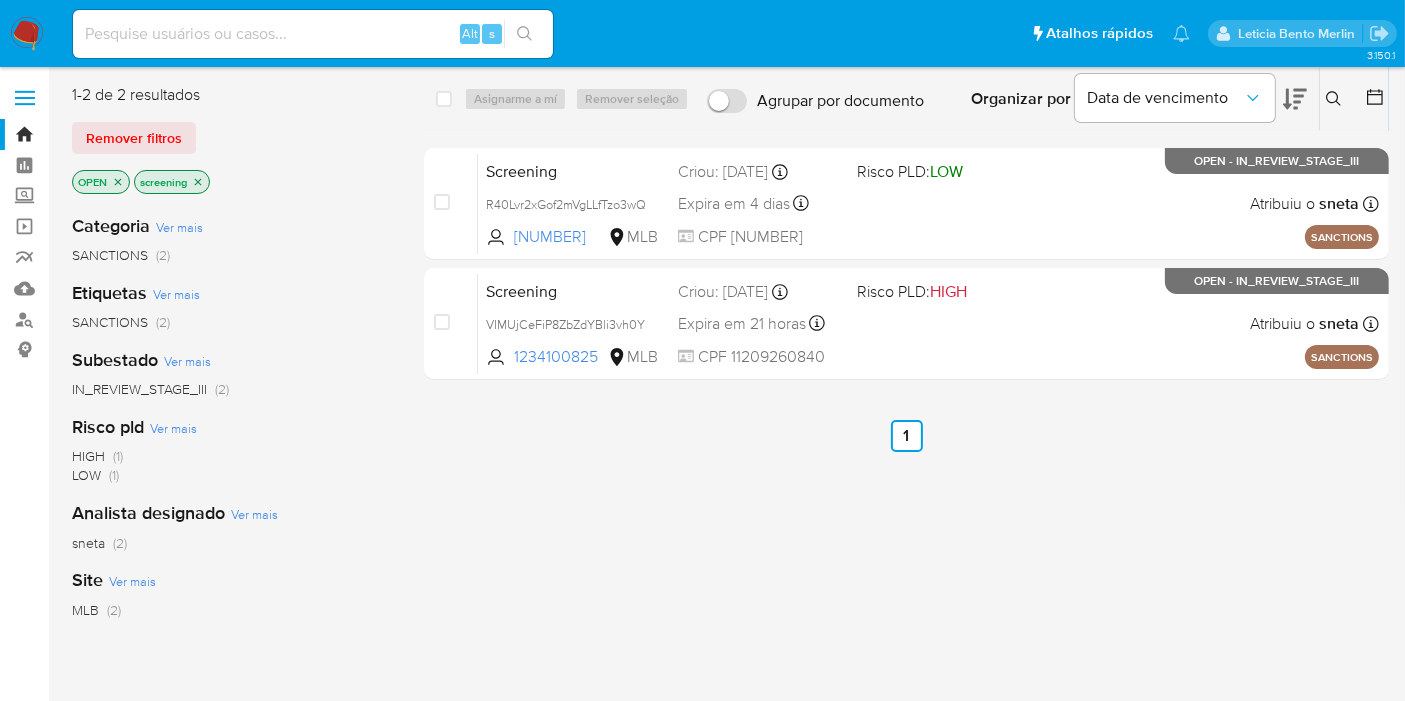 drag, startPoint x: 5, startPoint y: 553, endPoint x: 40, endPoint y: 534, distance: 39.824615 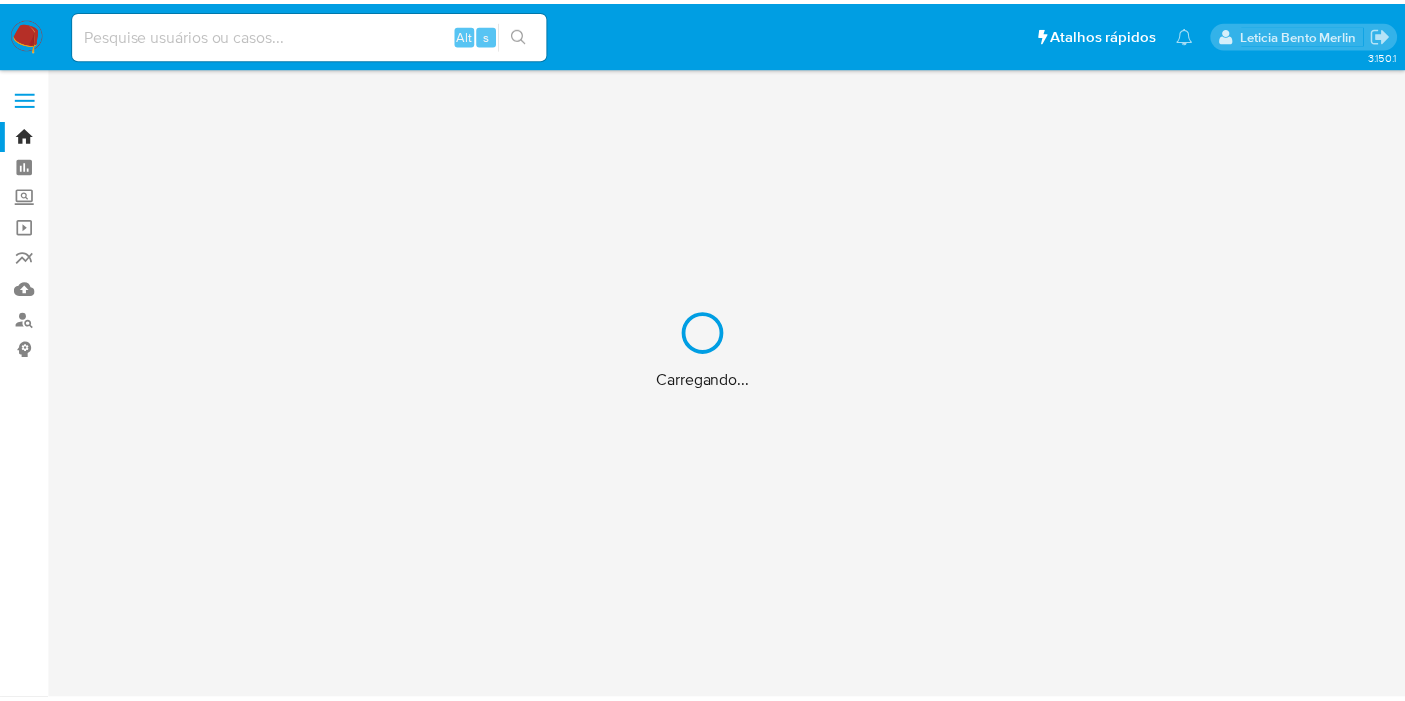 scroll, scrollTop: 0, scrollLeft: 0, axis: both 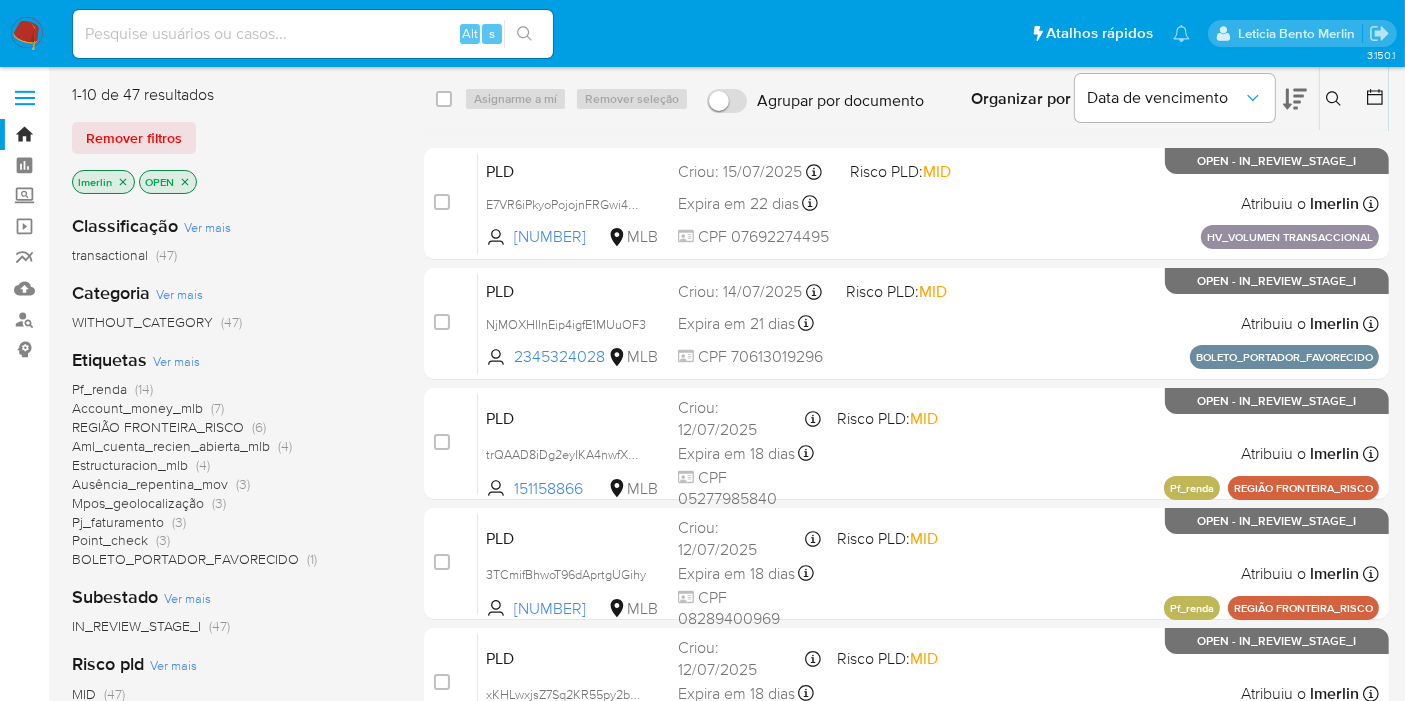 click 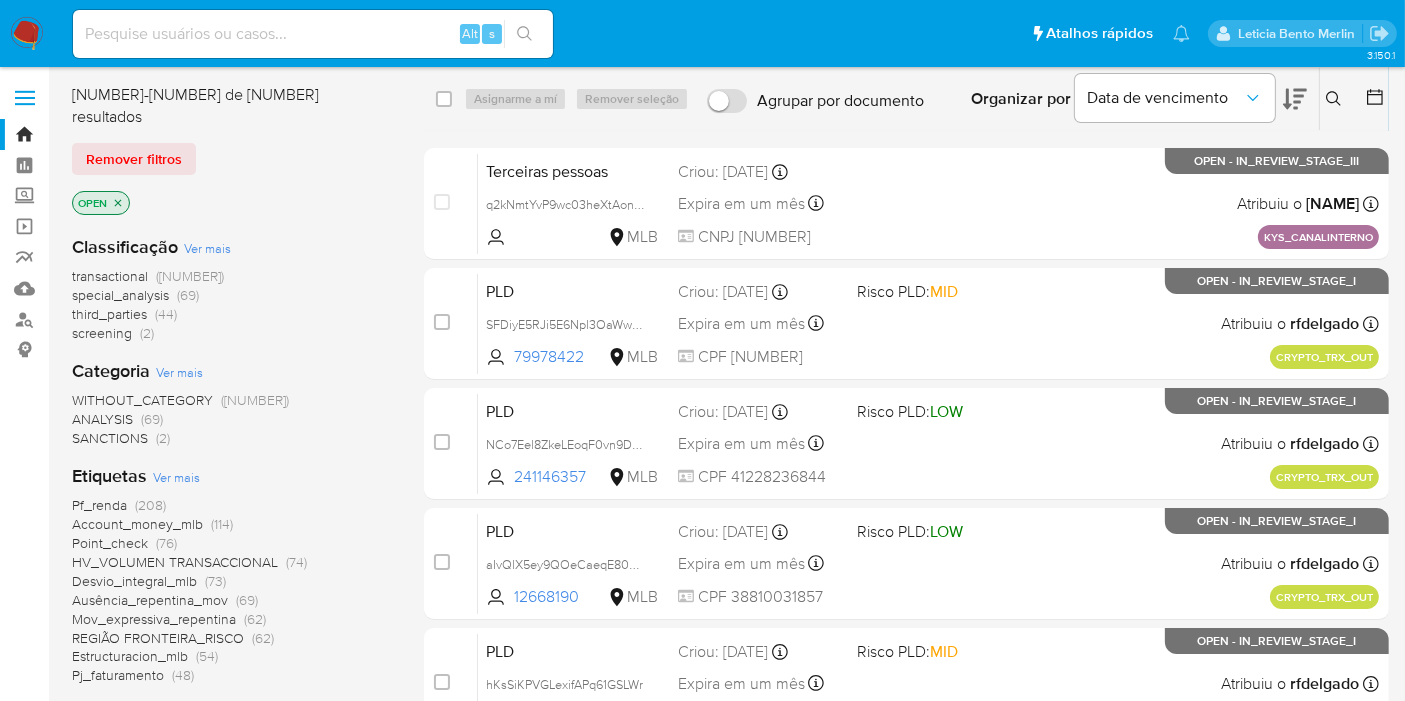 click on "Classificação Ver mais transactional ([NUMBER]) special_analysis ([NUMBER]) third_parties ([NUMBER]) screening ([NUMBER]) Categoria Ver mais WITHOUT_CATEGORY ([NUMBER]) ANALYSIS ([NUMBER]) SANCTIONS ([NUMBER]) Etiquetas Ver mais Pf_renda ([NUMBER]) Account_money_mlb ([NUMBER]) Point_check ([NUMBER]) HV_VOLUMEN TRANSACCIONAL ([NUMBER]) Desvio_integral_mlb ([NUMBER]) Ausência_repentina_mov ([NUMBER]) Mov_expressiva_repentina ([NUMBER]) REGIÃO FRONTEIRA_RISCO ([NUMBER]) Estructuracion_mlb ([NUMBER]) Pj_faturamento ([NUMBER]) Subestado Ver mais IN_REVIEW_STAGE_I ([NUMBER]) IN_REVIEW_STAGE_II ([NUMBER]) ROS ([NUMBER]) APPROVED ([NUMBER]) IN_REVIEW_STAGE_III ([NUMBER]) EXPIRED_RESPONSE ([NUMBER]) WAITING_REVIEW ([NUMBER]) REJECTED ([NUMBER]) Risco pld Ver mais MID ([NUMBER]) HIGH ([NUMBER]) LOW ([NUMBER]) Analista designado Ver mais [ANALYST_NAME] ([NUMBER]) scarvalhaes ([NUMBER]) isadacostaes ([NUMBER]) carsiqueira ([NUMBER]) rfdelgado ([NUMBER]) esbarbosa ([NUMBER]) jhcosta ([NUMBER]) dtoledovieir ([NUMBER]) vjdasilva ([NUMBER]) edmendonca ([NUMBER]) Site Ver mais MLB ([NUMBER])" at bounding box center [232, 756] 